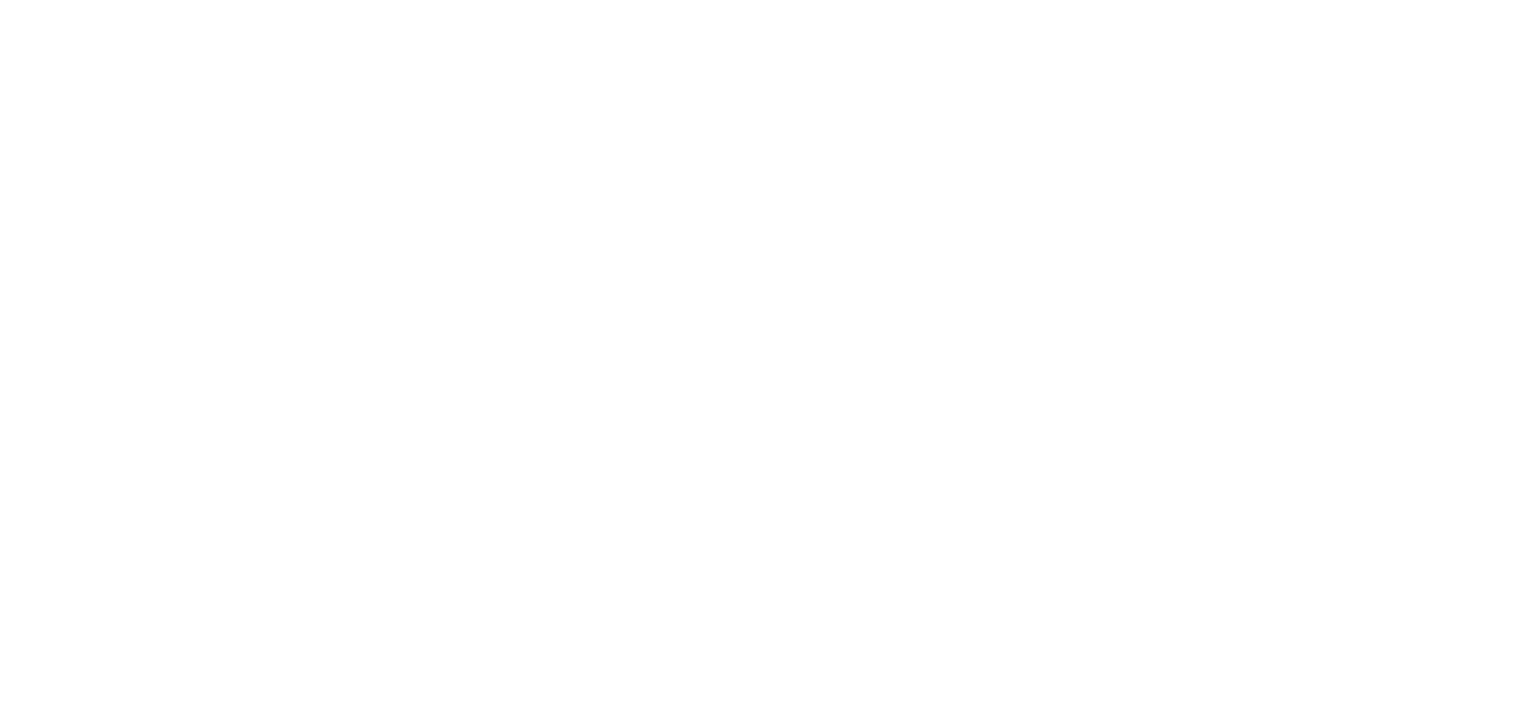 scroll, scrollTop: 0, scrollLeft: 0, axis: both 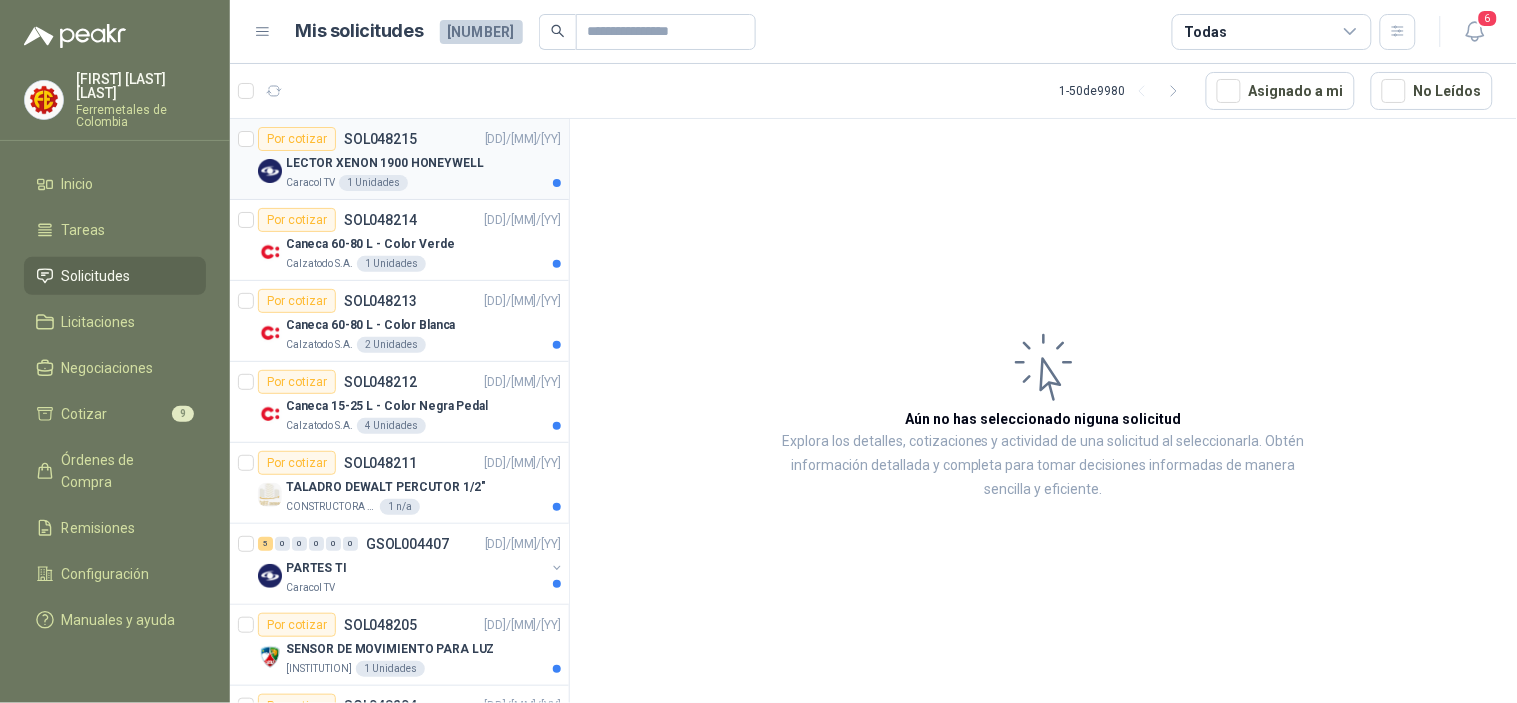 click on "LECTOR XENON 1900 HONEYWELL" at bounding box center [385, 163] 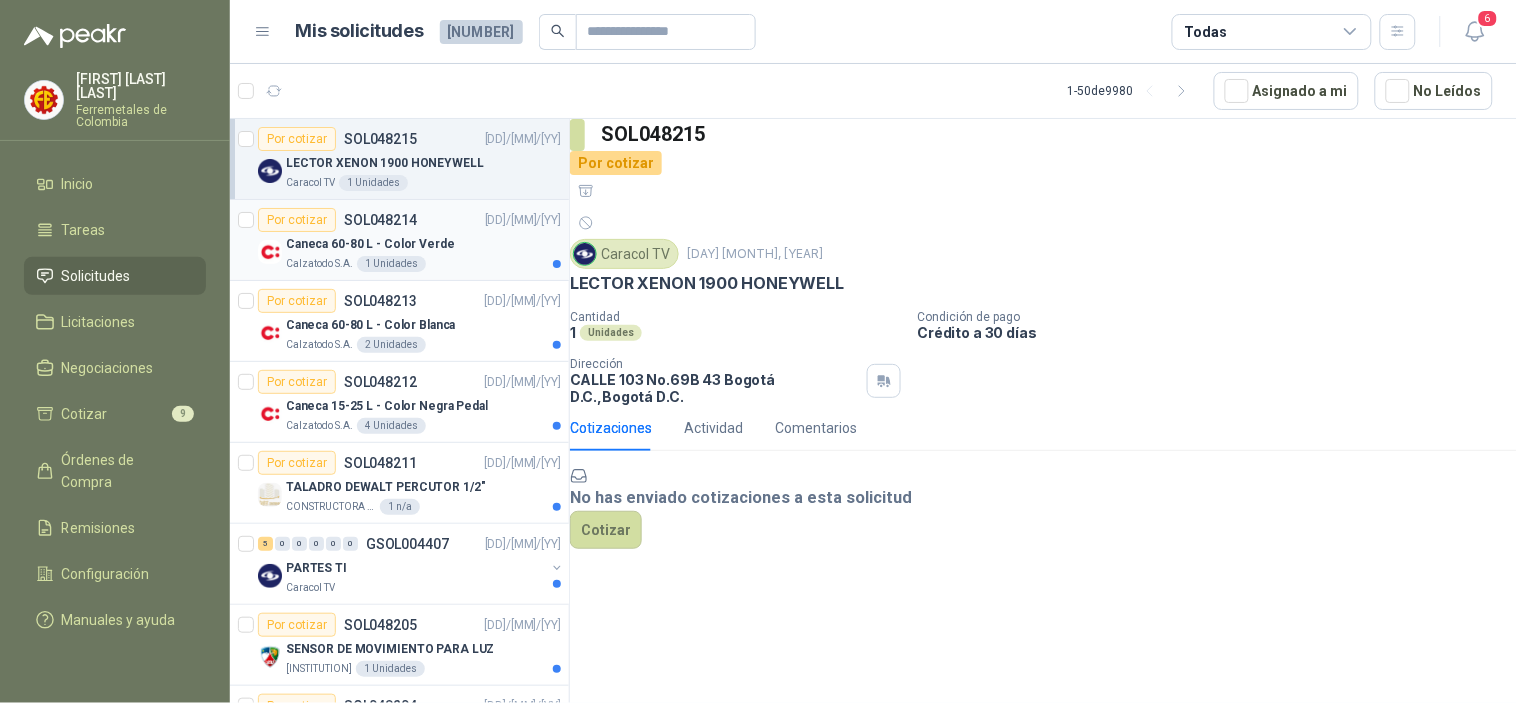 click on "Caneca 60-80 L - Color Verde" at bounding box center [423, 244] 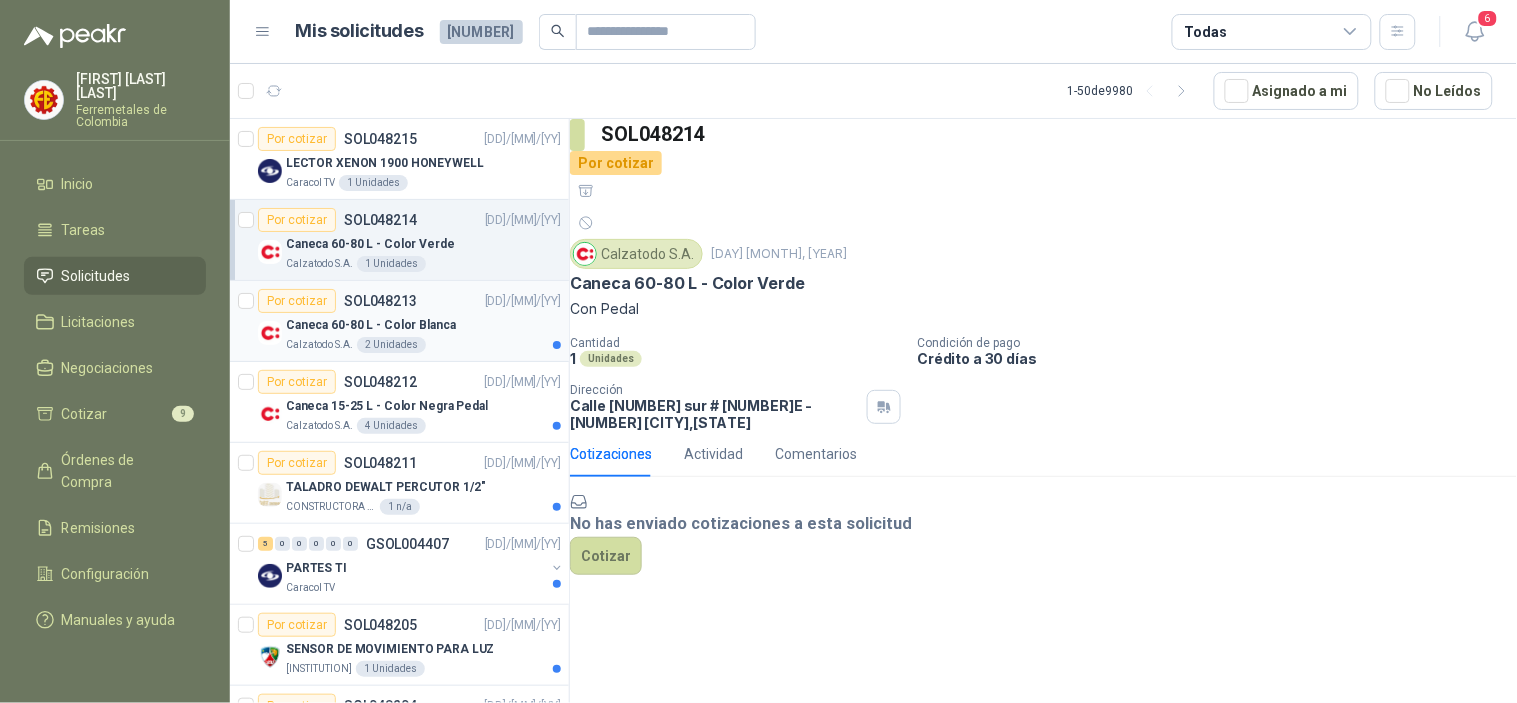click on "[COMPANY] 2 Unidades" at bounding box center [423, 345] 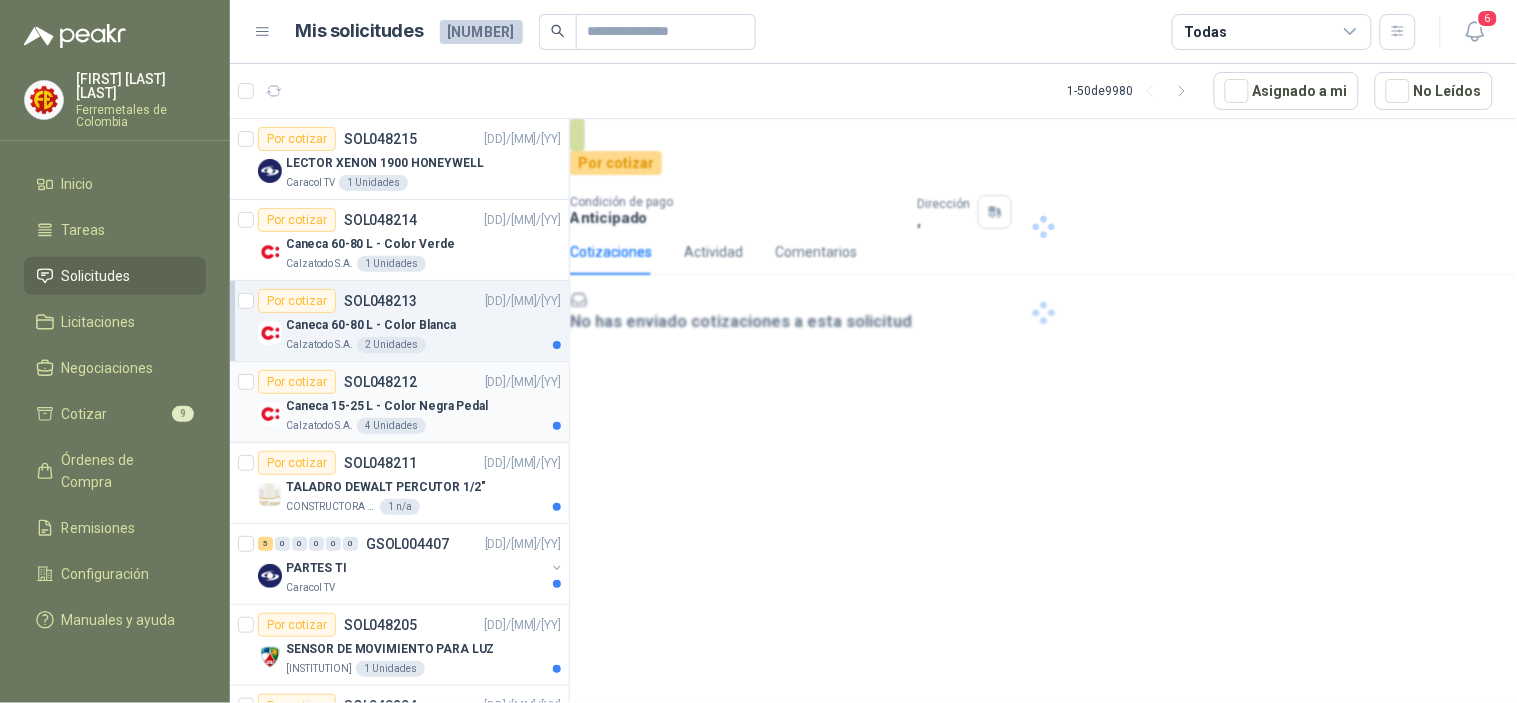 click on "Caneca 15-25 L - Color Negra Pedal" at bounding box center (387, 406) 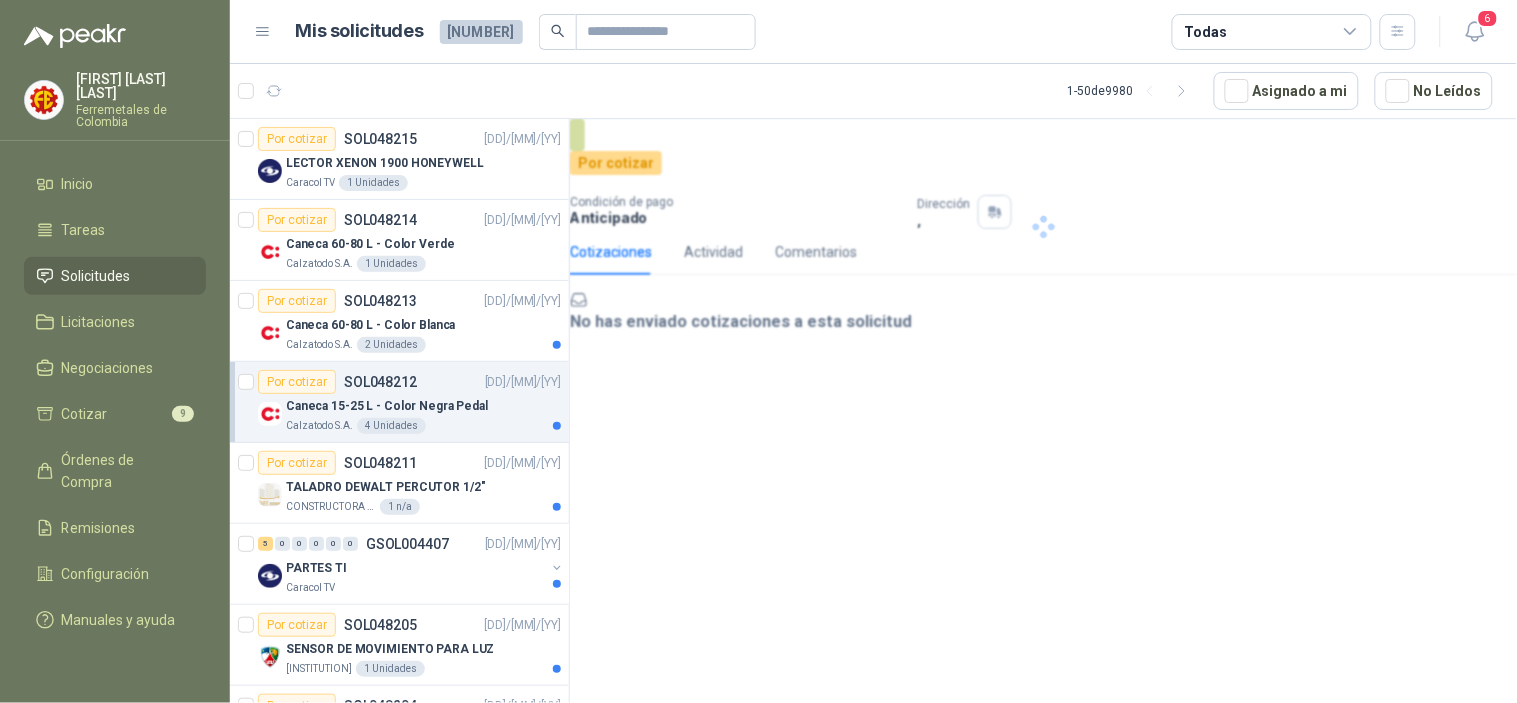scroll, scrollTop: 111, scrollLeft: 0, axis: vertical 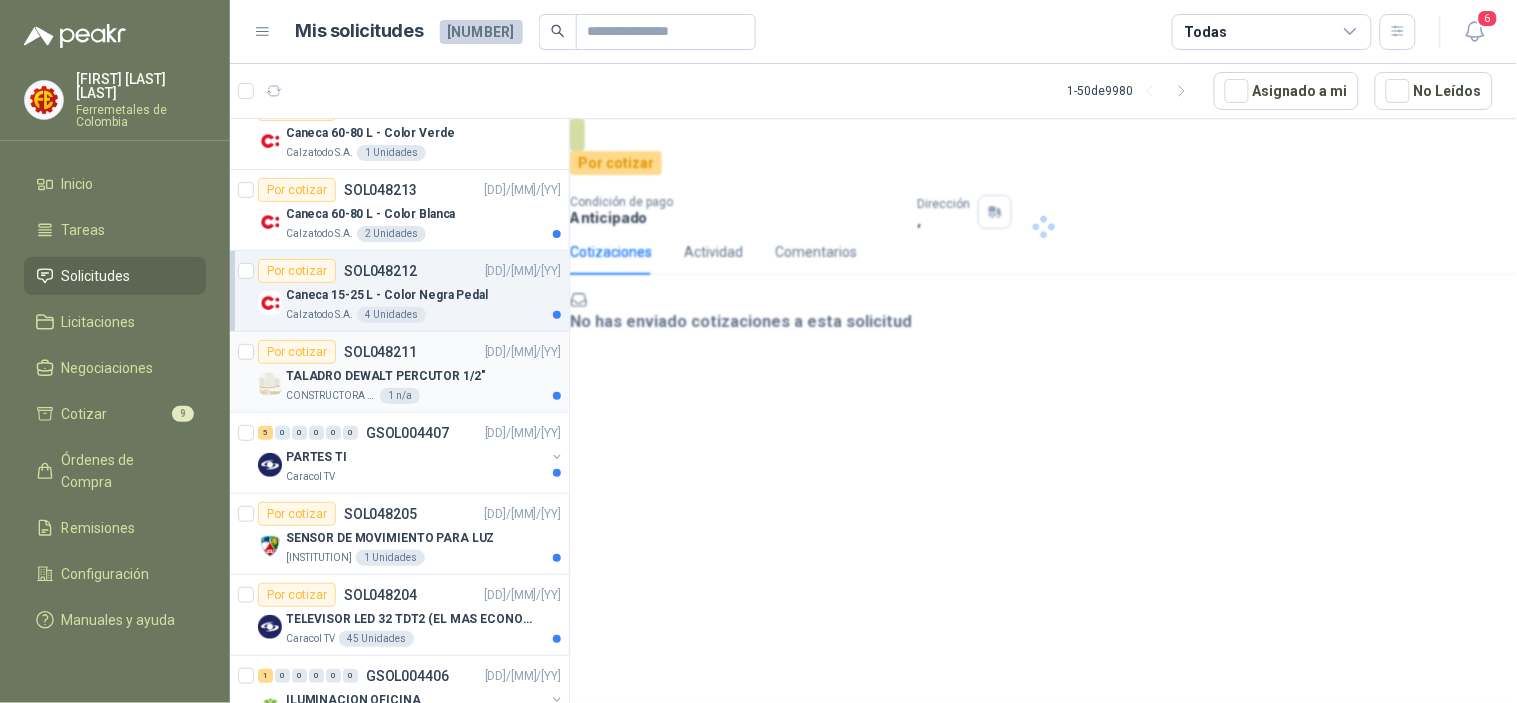 click on "[COMPANY] 1 n/a" at bounding box center [423, 396] 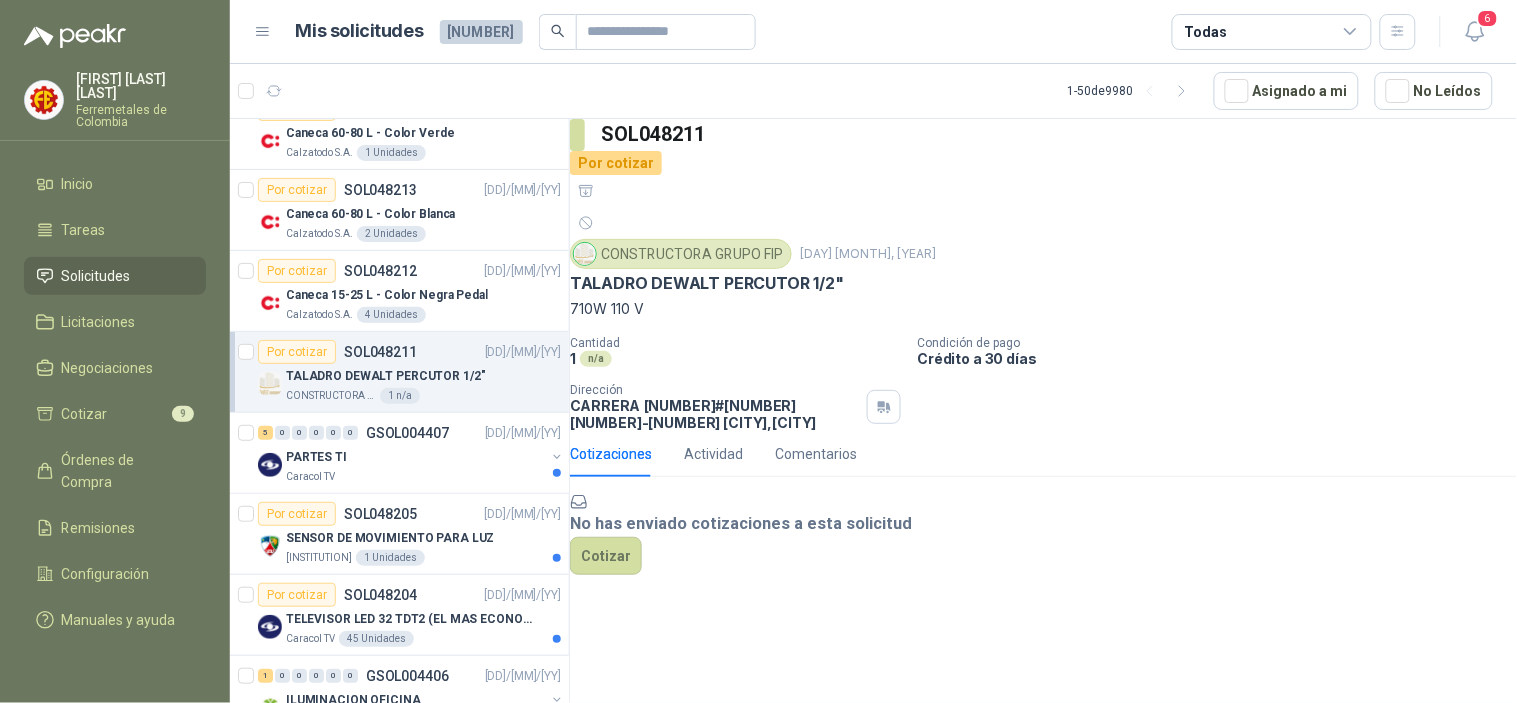 scroll, scrollTop: 333, scrollLeft: 0, axis: vertical 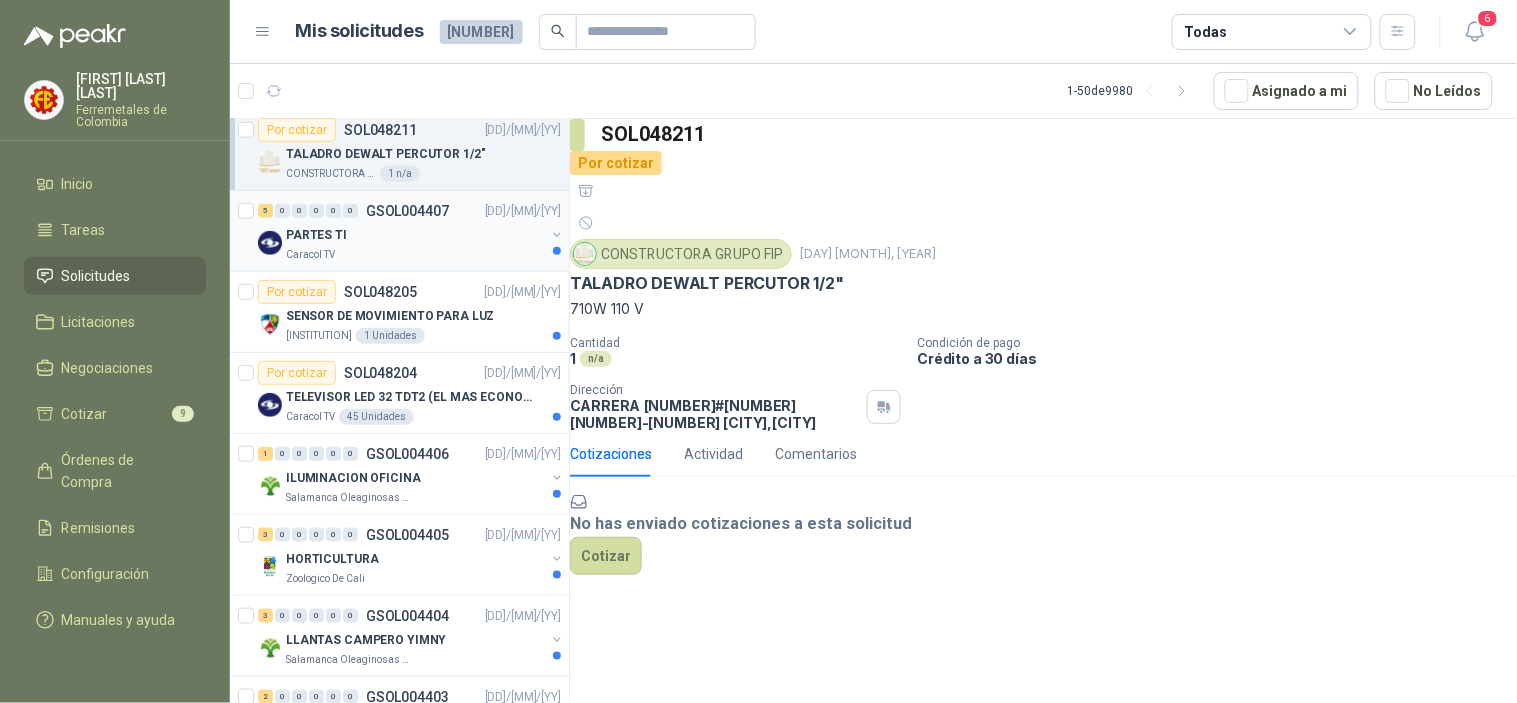 click on "PARTES TI" at bounding box center (415, 235) 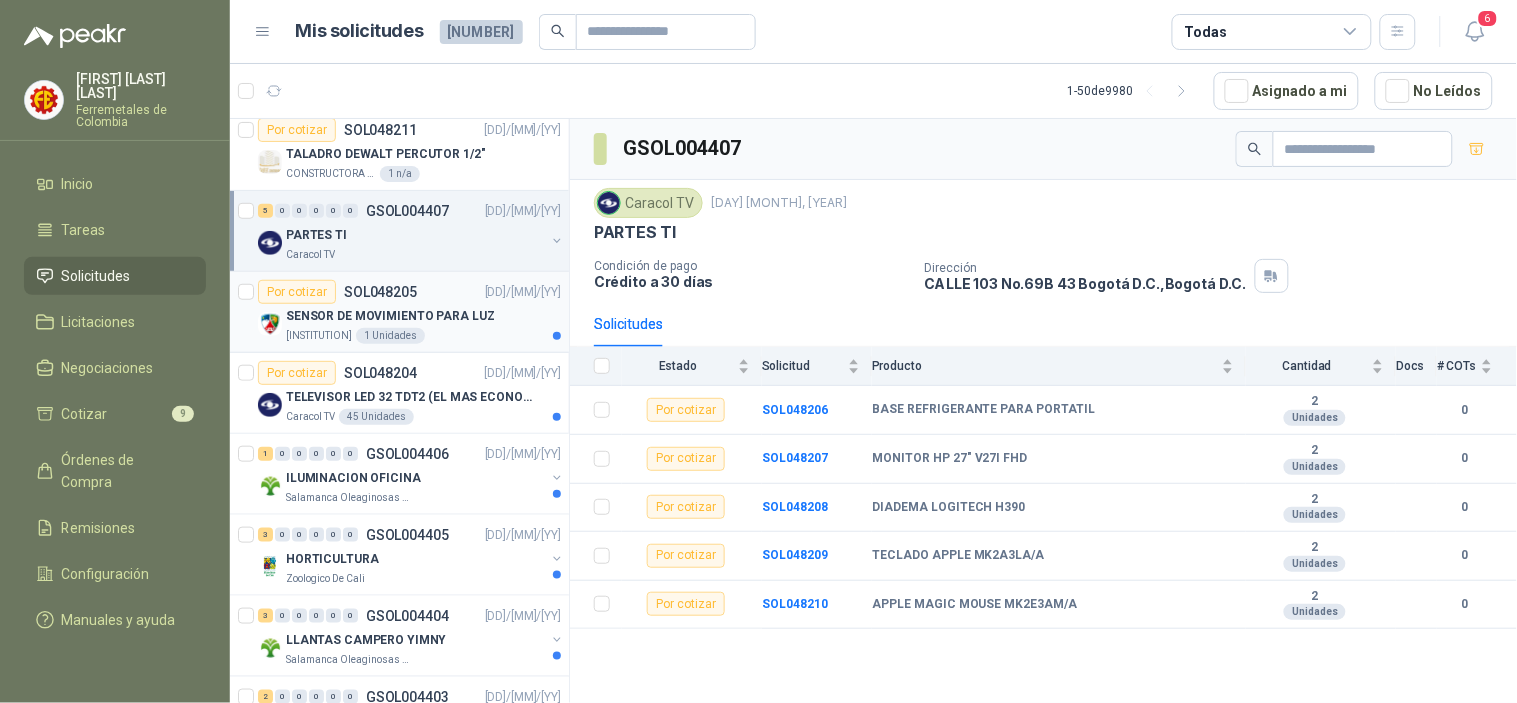 click on "SENSOR DE MOVIMIENTO PARA LUZ" at bounding box center [390, 316] 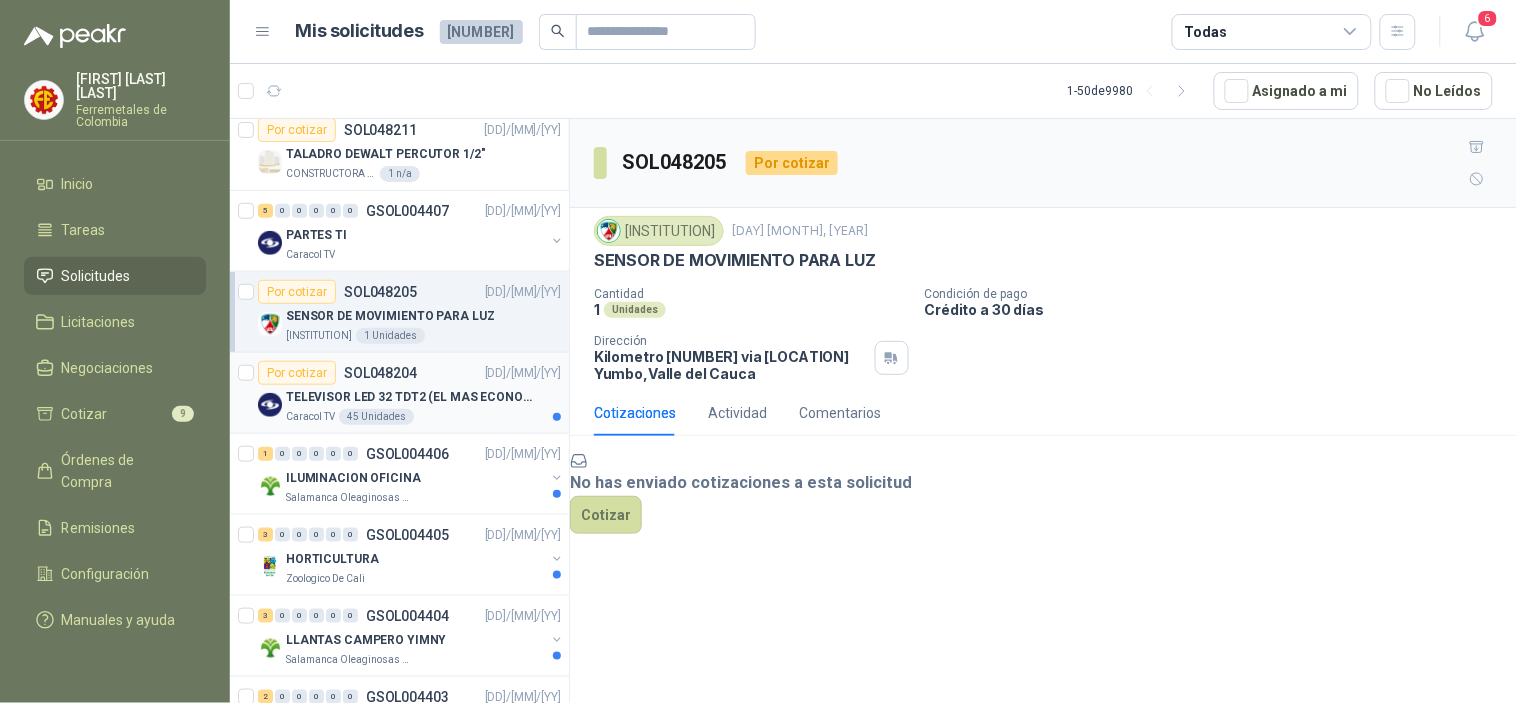 click on "[COMPANY] 45 Unidades" at bounding box center (423, 417) 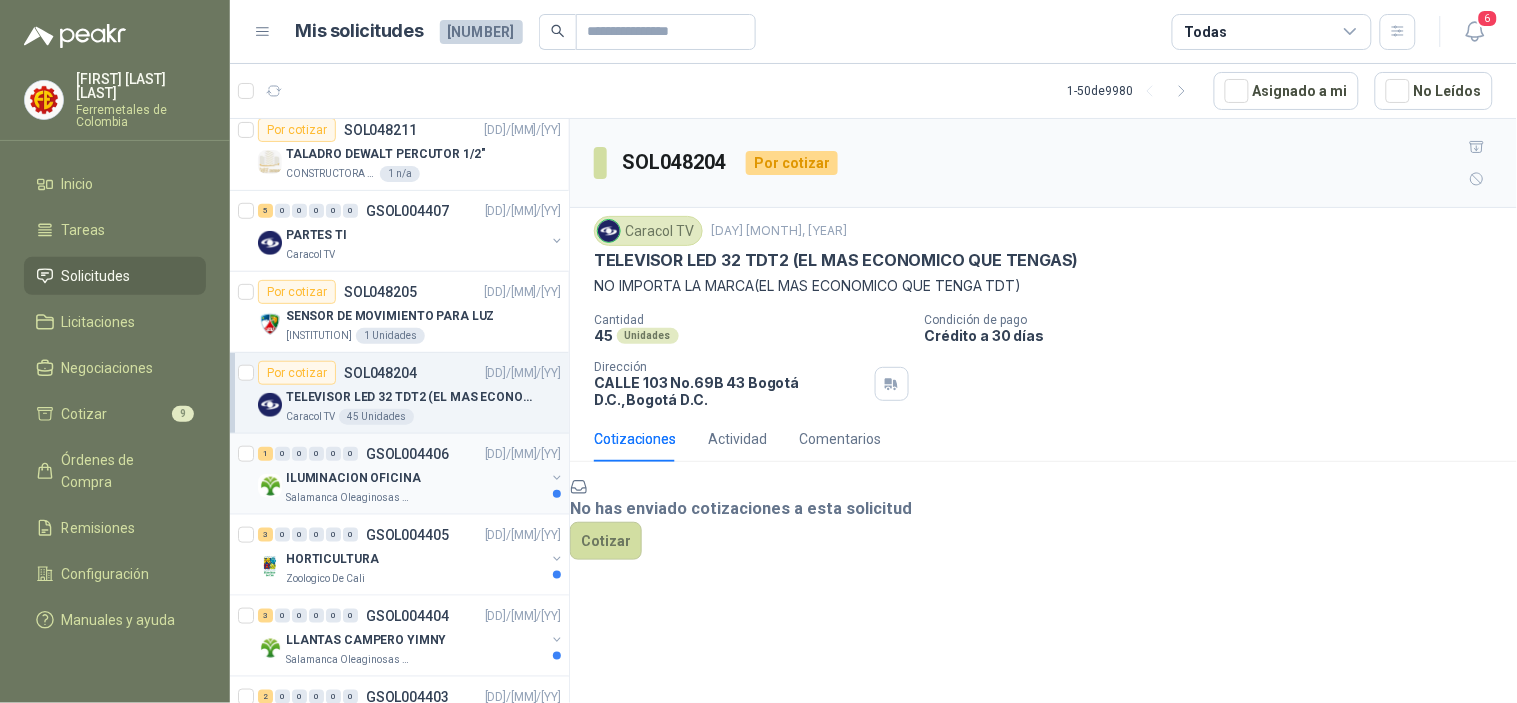 click on "ILUMINACION OFICINA" at bounding box center [353, 478] 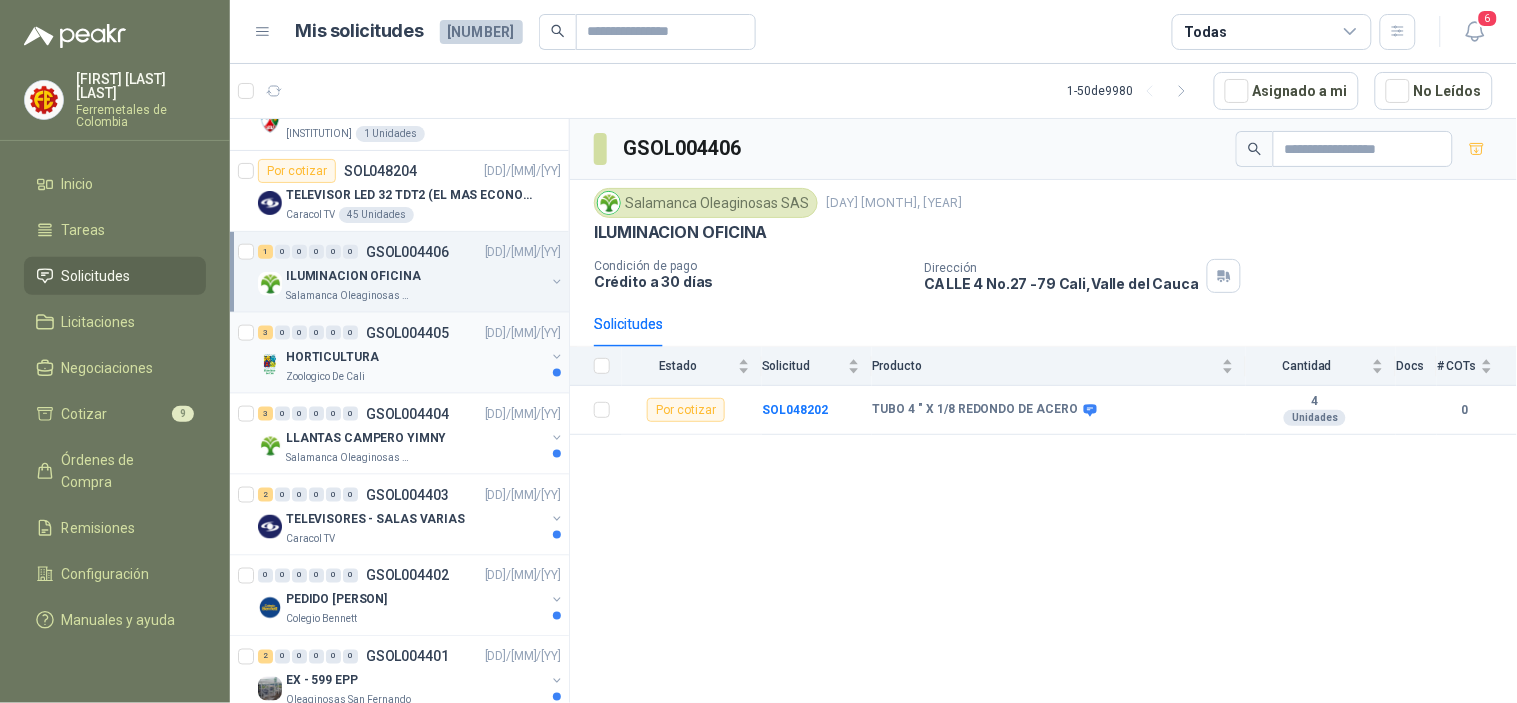 scroll, scrollTop: 555, scrollLeft: 0, axis: vertical 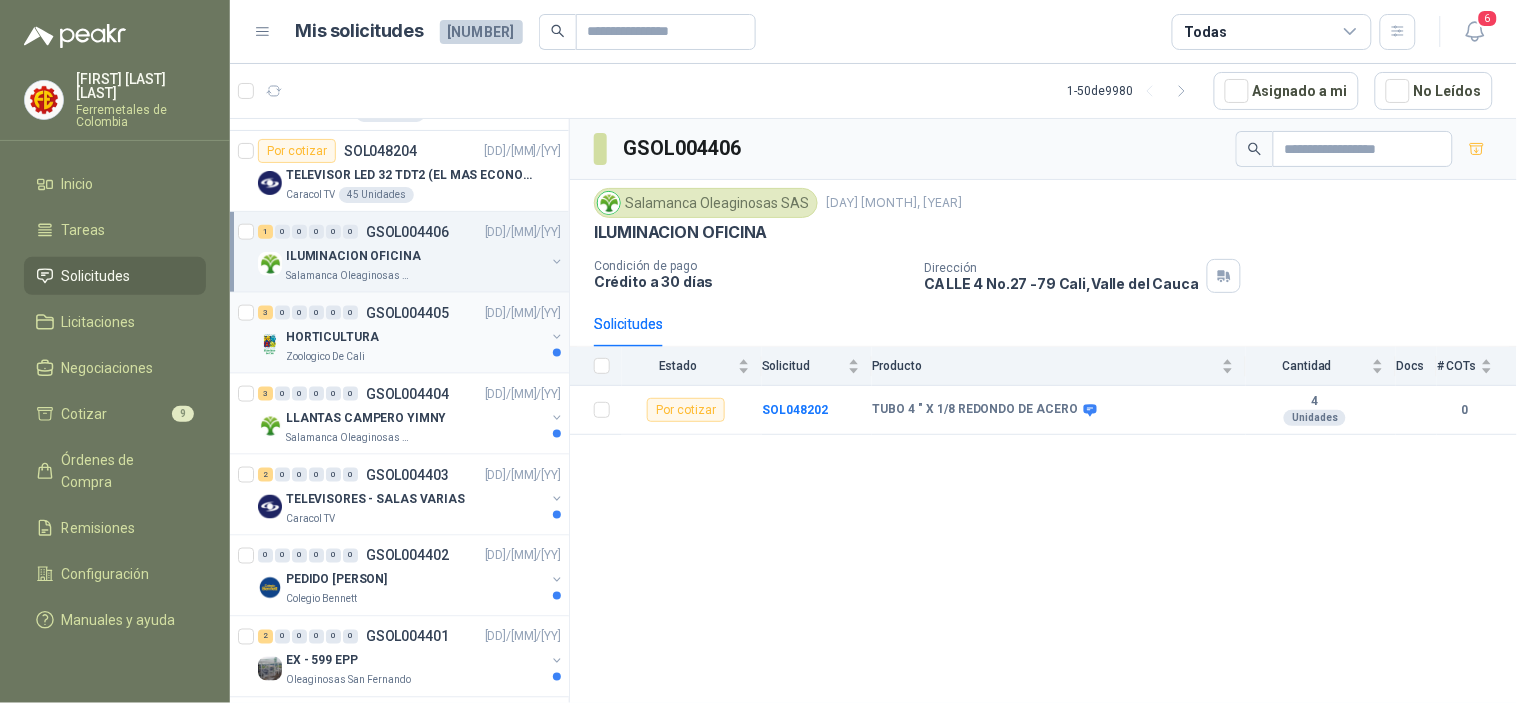 click on "Zoologico De Cali" at bounding box center [415, 357] 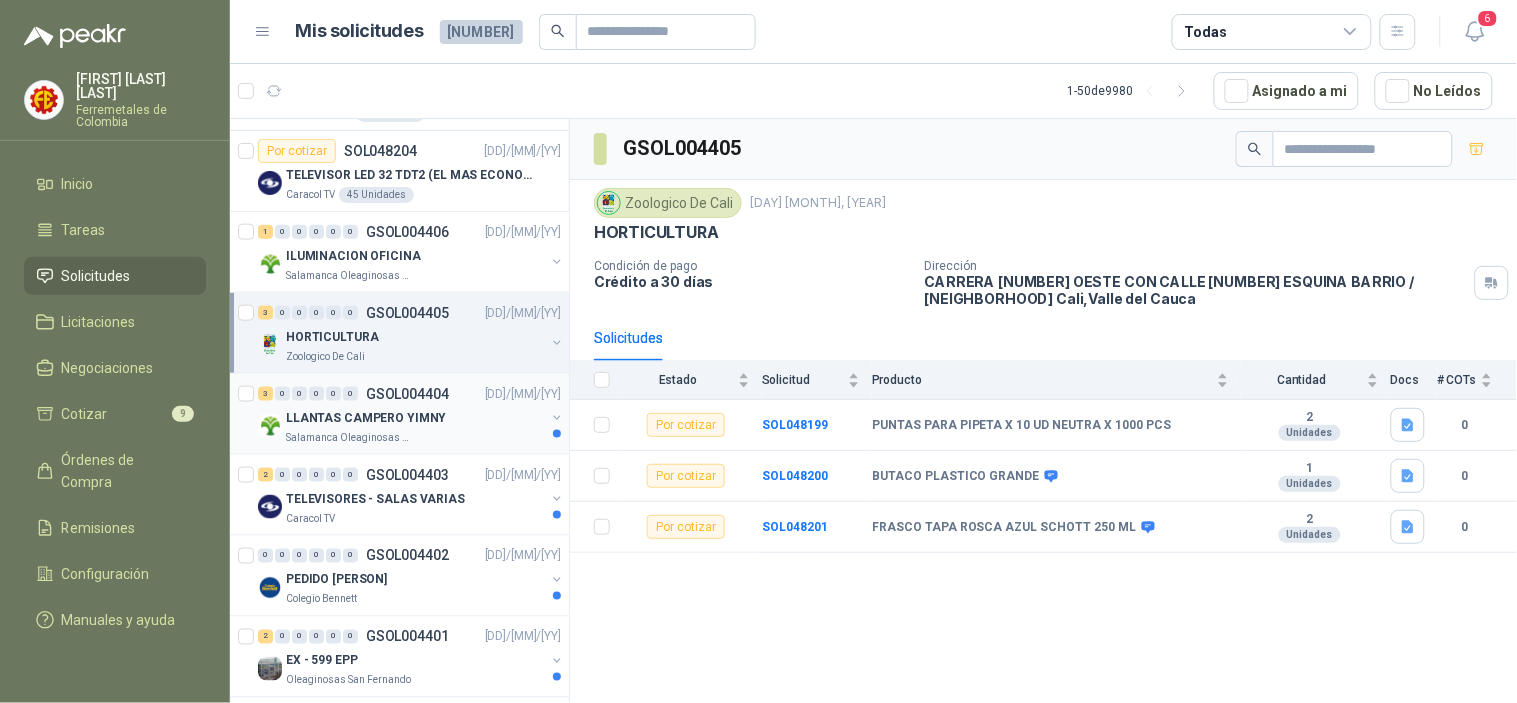click on "Salamanca Oleaginosas SAS" at bounding box center [415, 438] 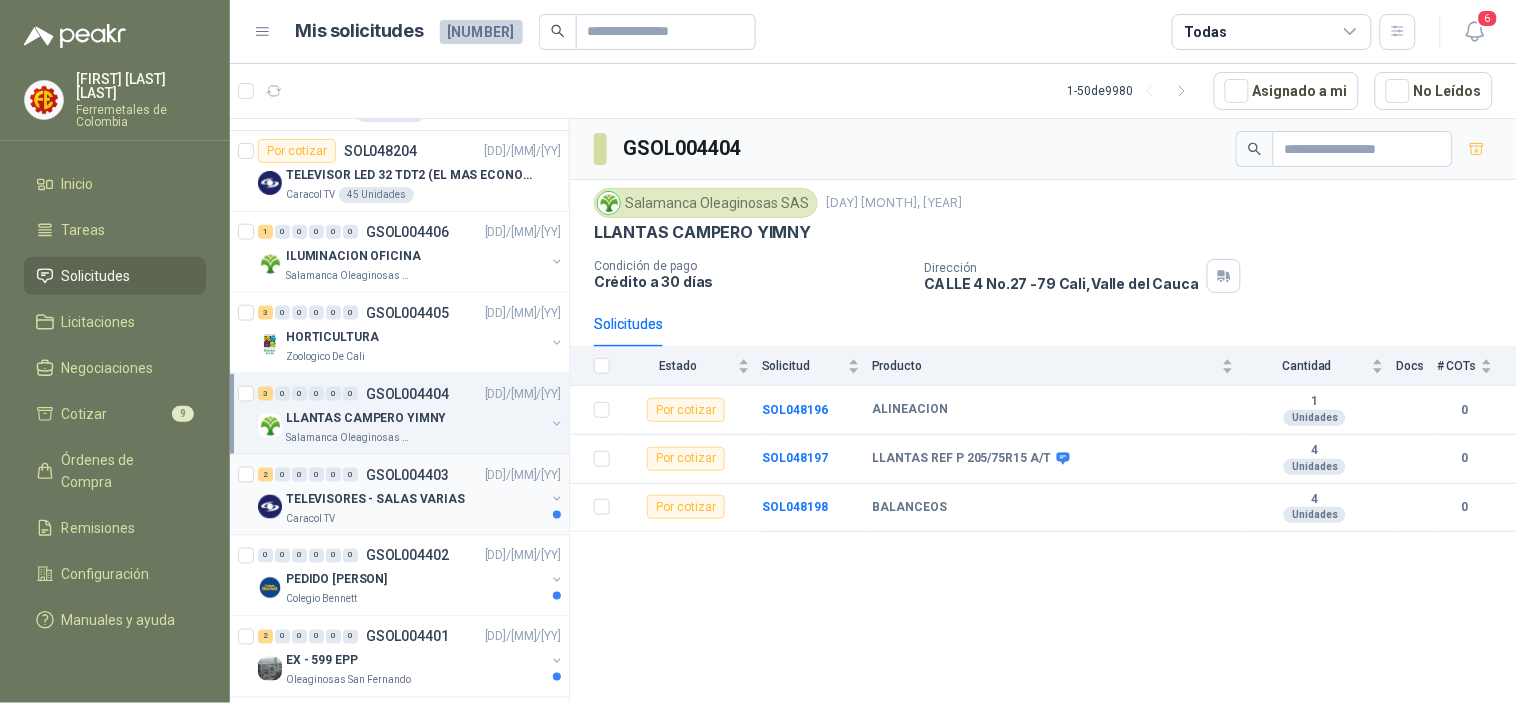 click on "TELEVISORES - SALAS VARIAS" at bounding box center (375, 499) 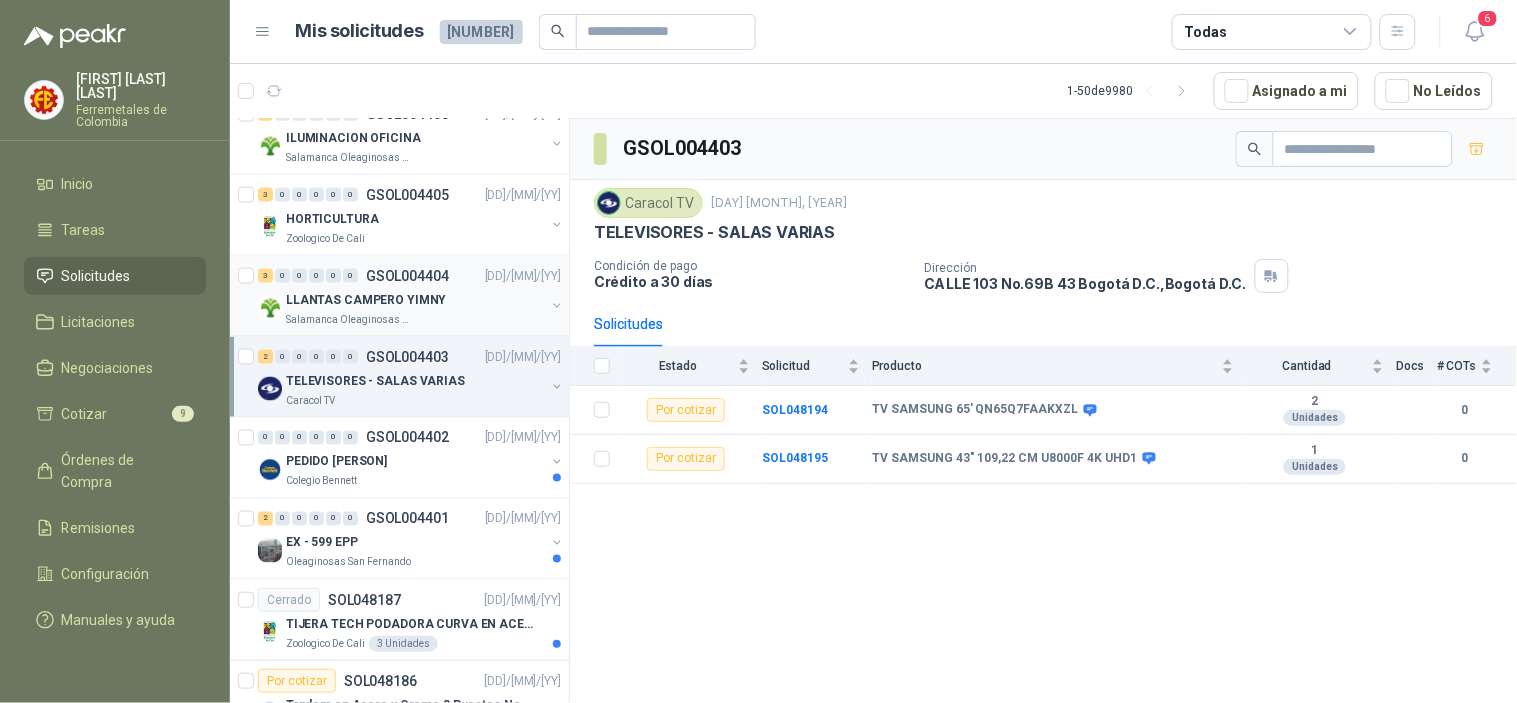 scroll, scrollTop: 777, scrollLeft: 0, axis: vertical 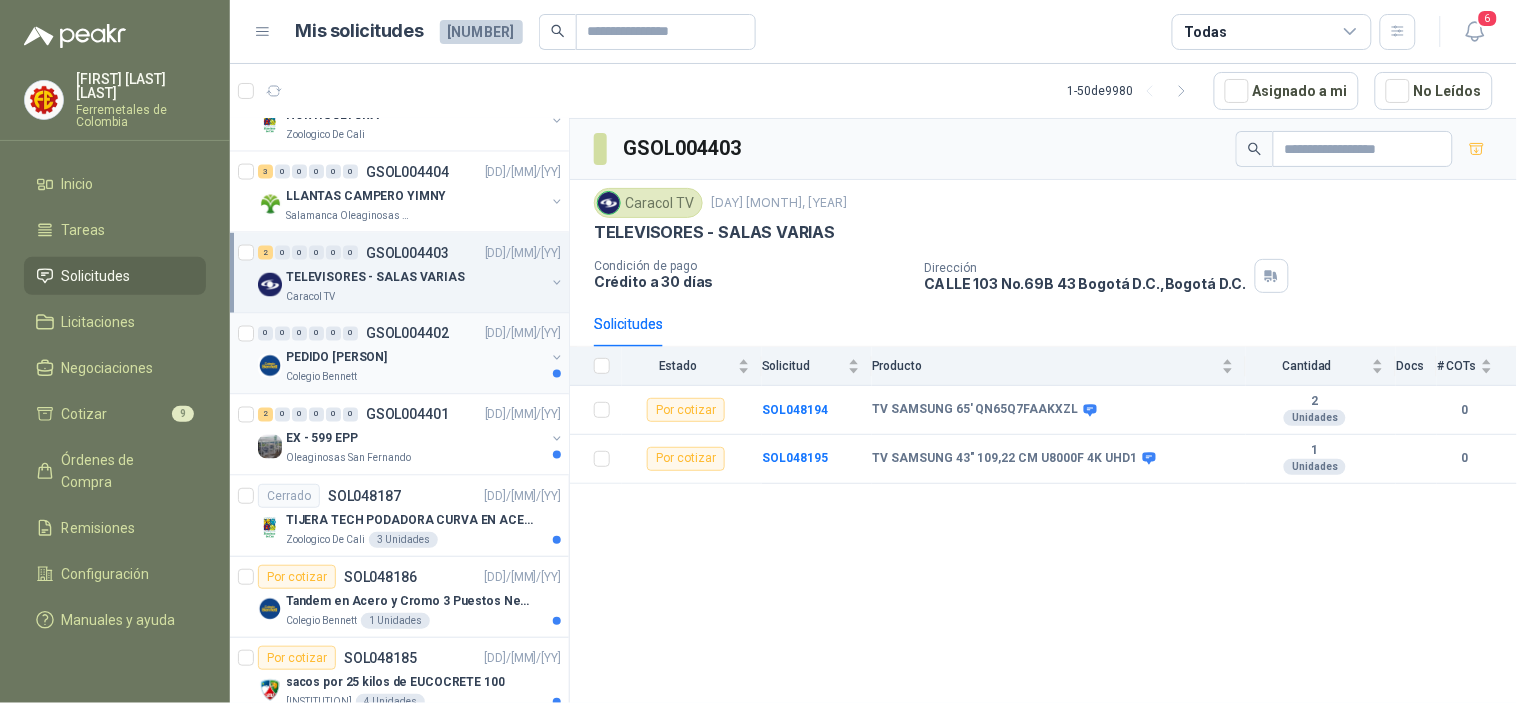 click on "Colegio Bennett" at bounding box center [415, 378] 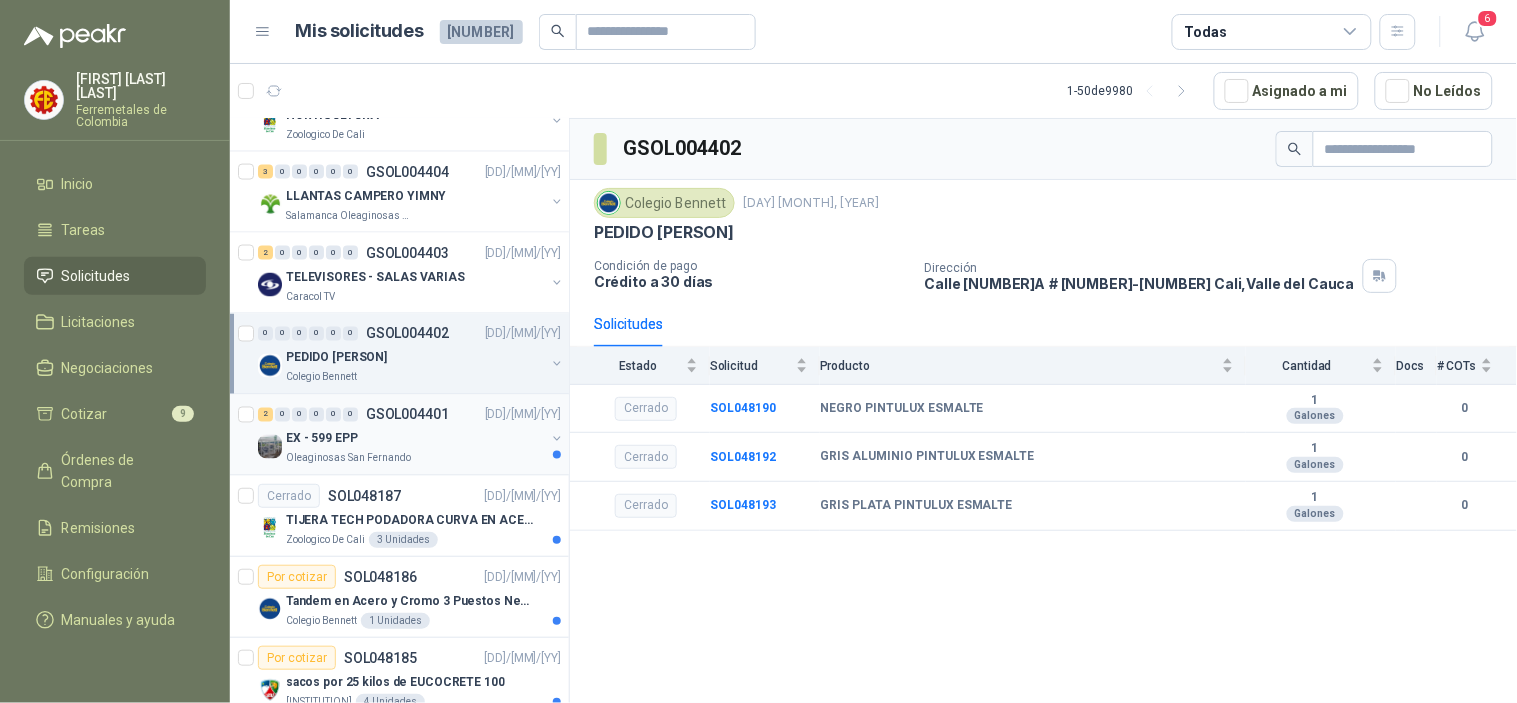 click on "Oleaginosas San Fernando" at bounding box center (415, 459) 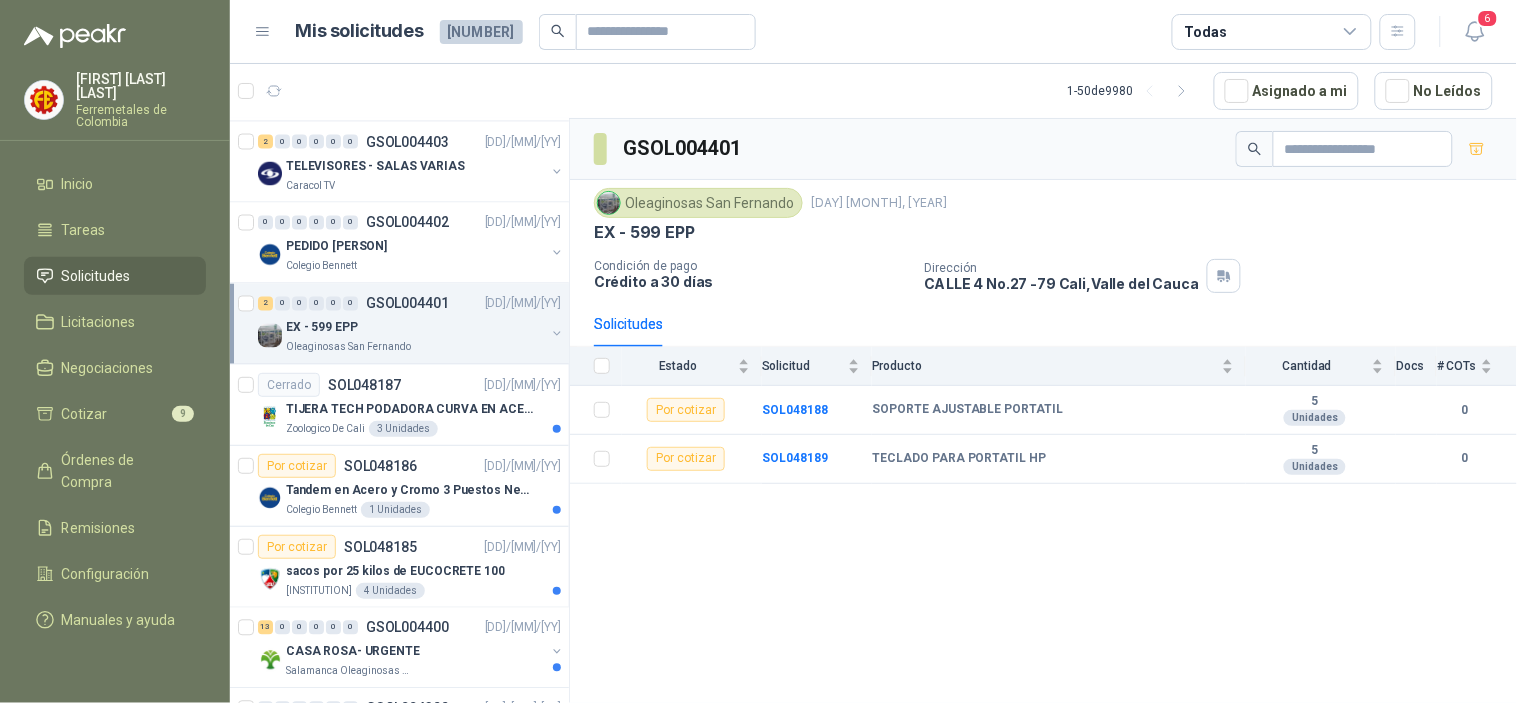 scroll, scrollTop: 1000, scrollLeft: 0, axis: vertical 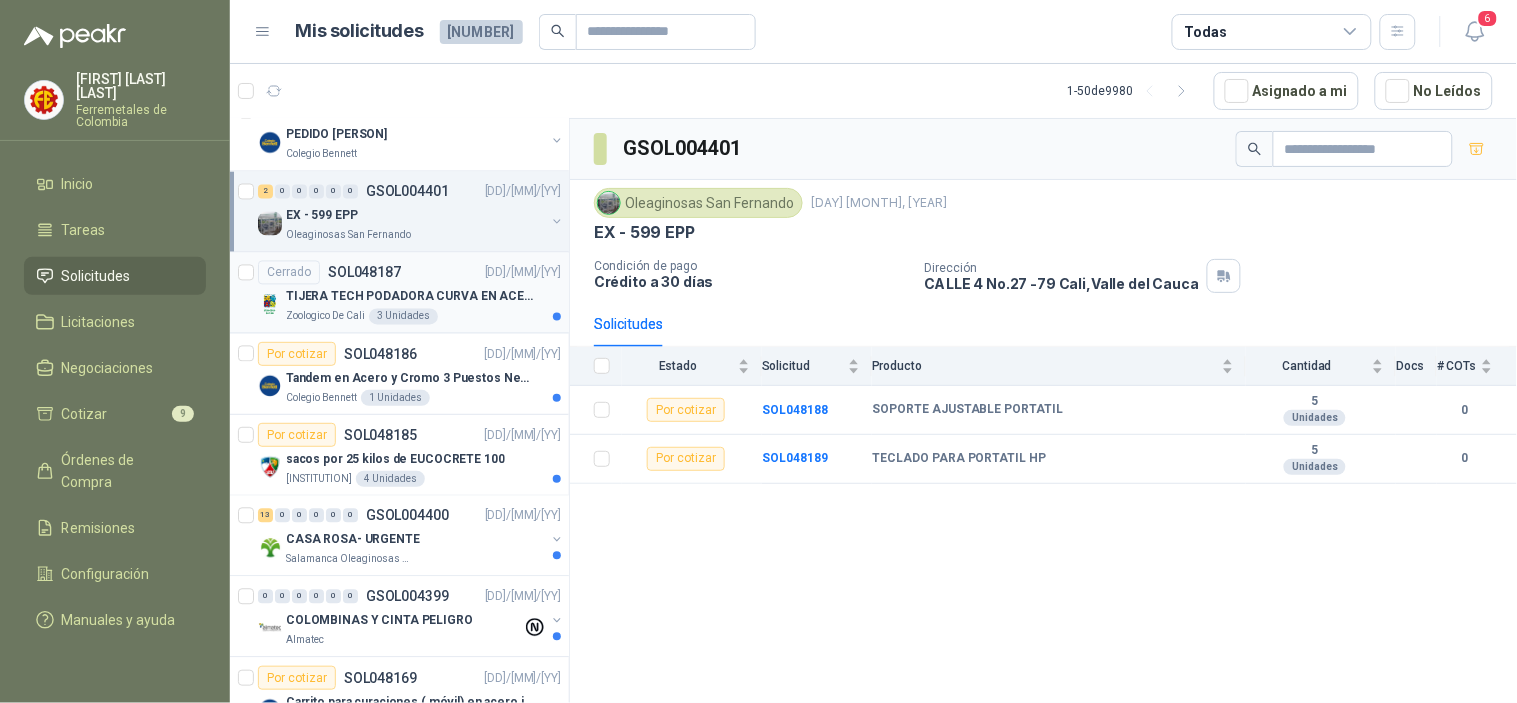 click on "TIJERA TECH PODADORA CURVA EN ACERO" at bounding box center (410, 297) 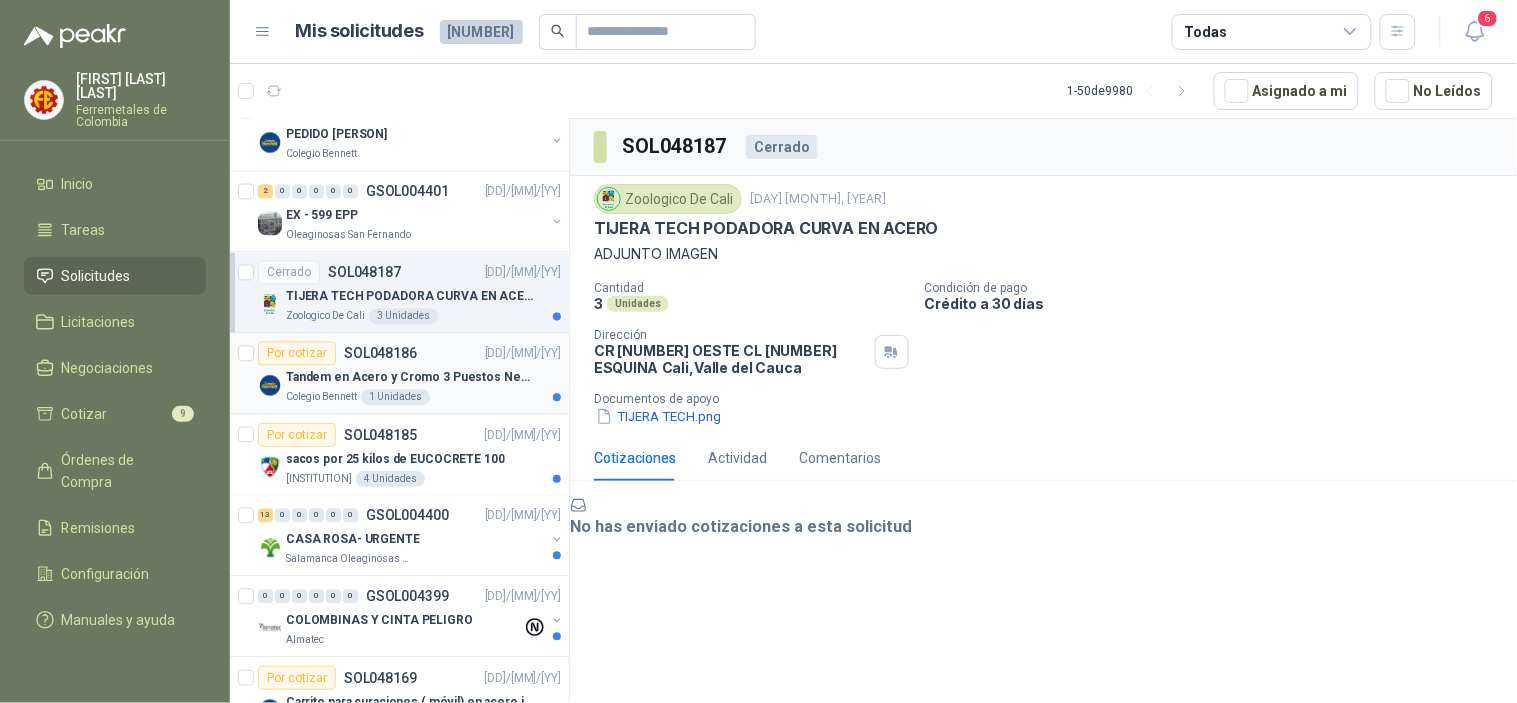 click on "[INSTITUTION] 1 Unidades" at bounding box center (423, 398) 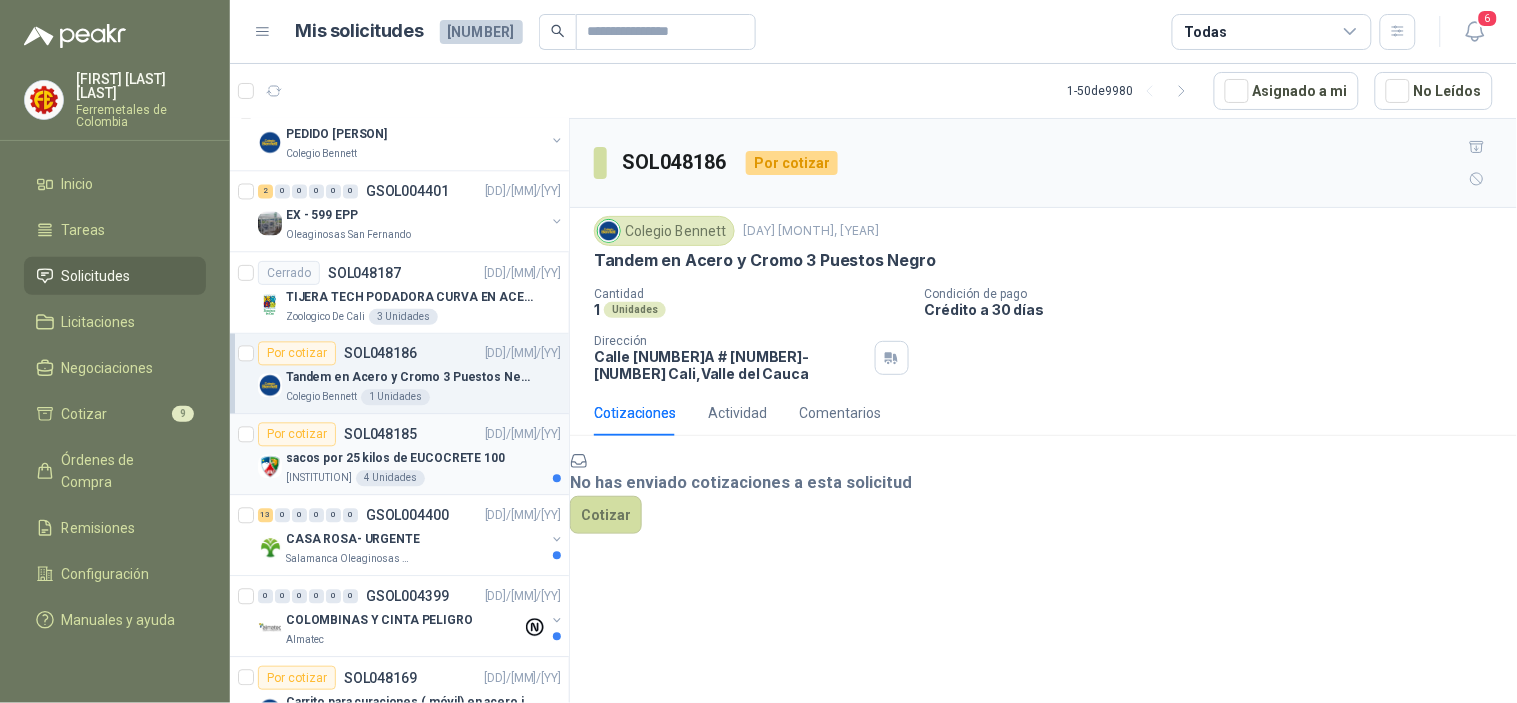 click on "Por cotizar SOL048185 08/07/25" at bounding box center (409, 435) 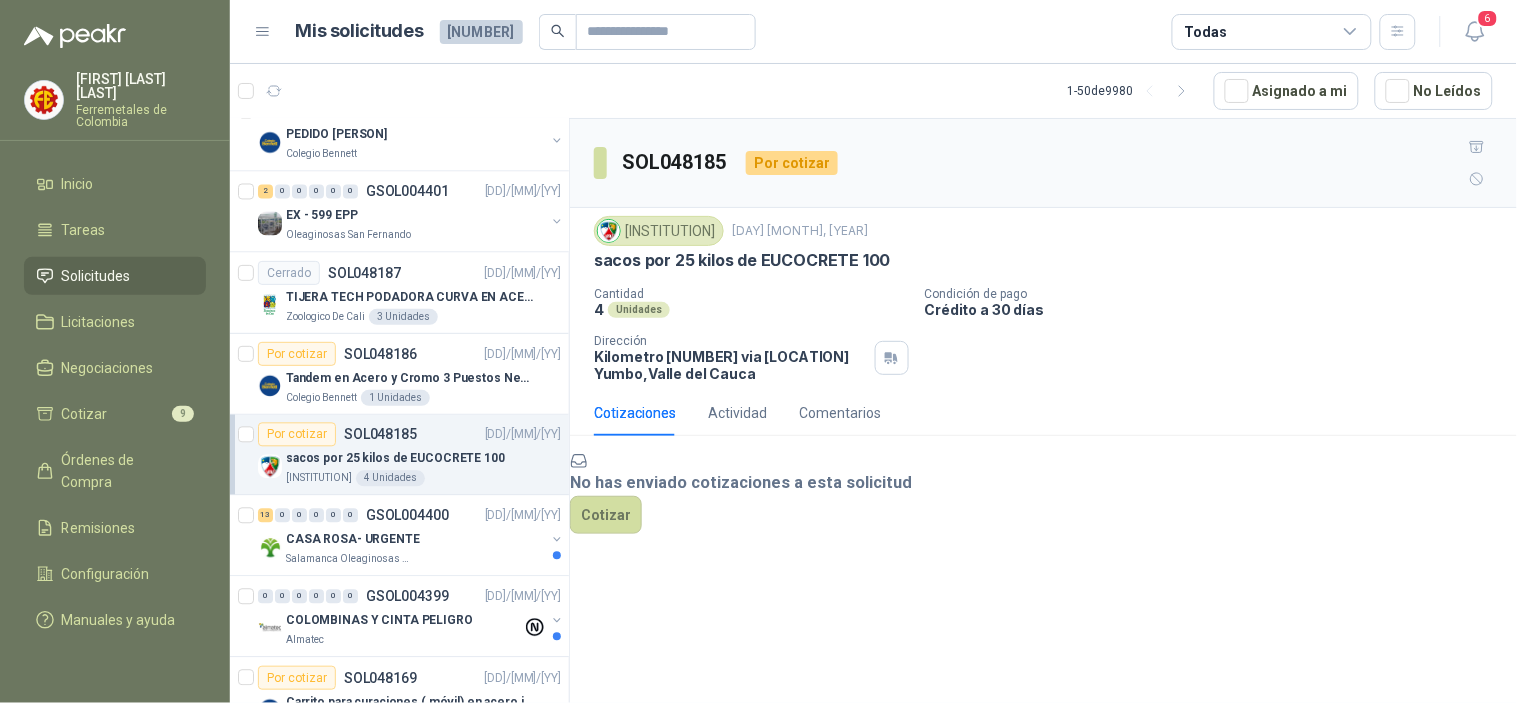 scroll, scrollTop: 1222, scrollLeft: 0, axis: vertical 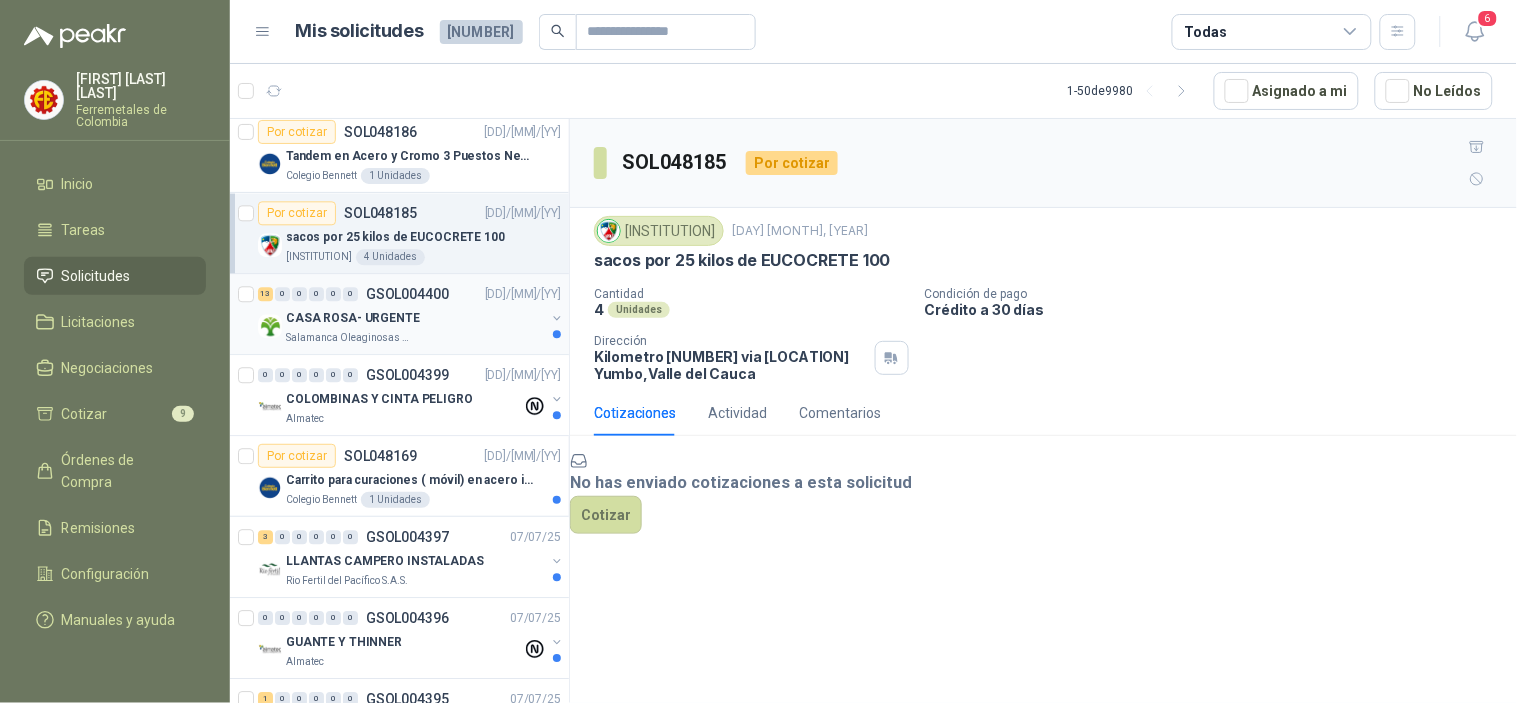 click on "GSOL004400" at bounding box center (407, 294) 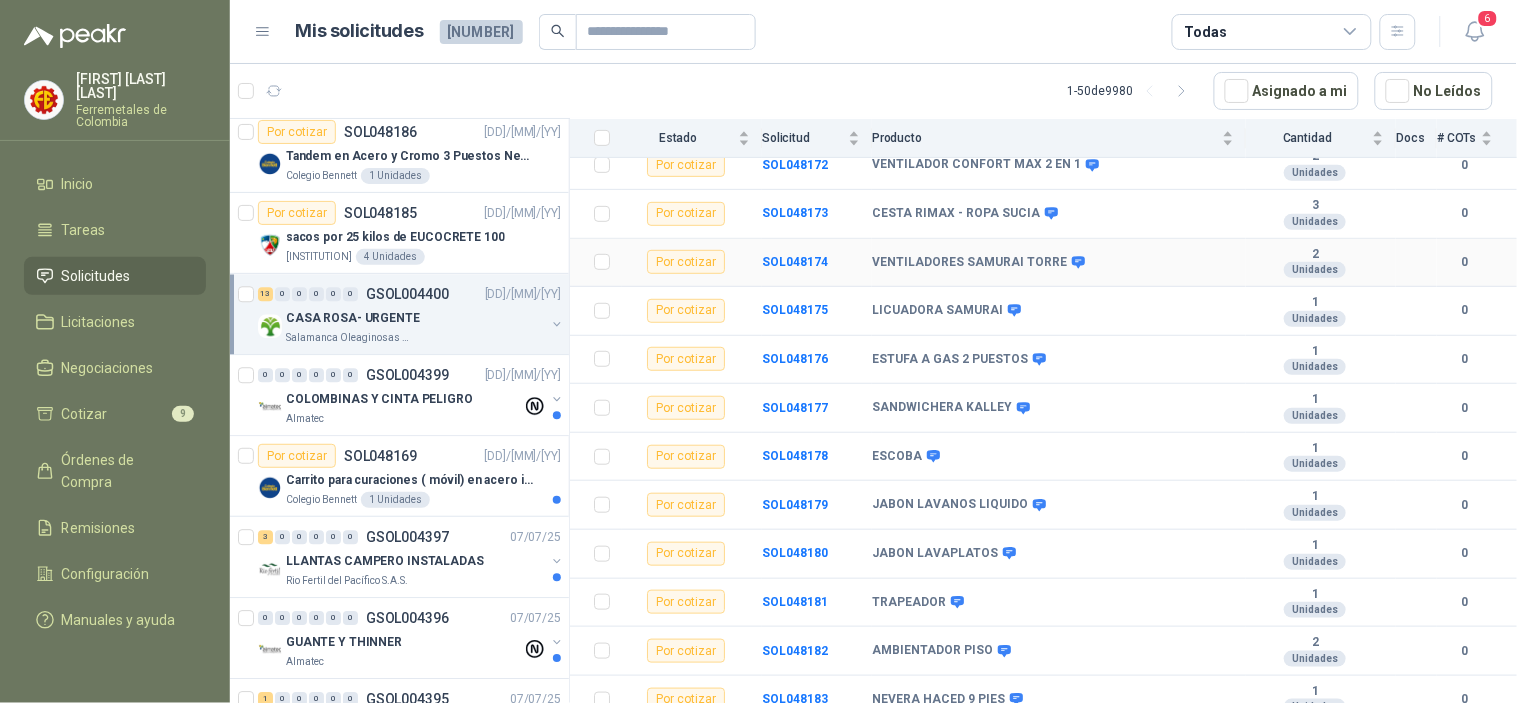 scroll, scrollTop: 313, scrollLeft: 0, axis: vertical 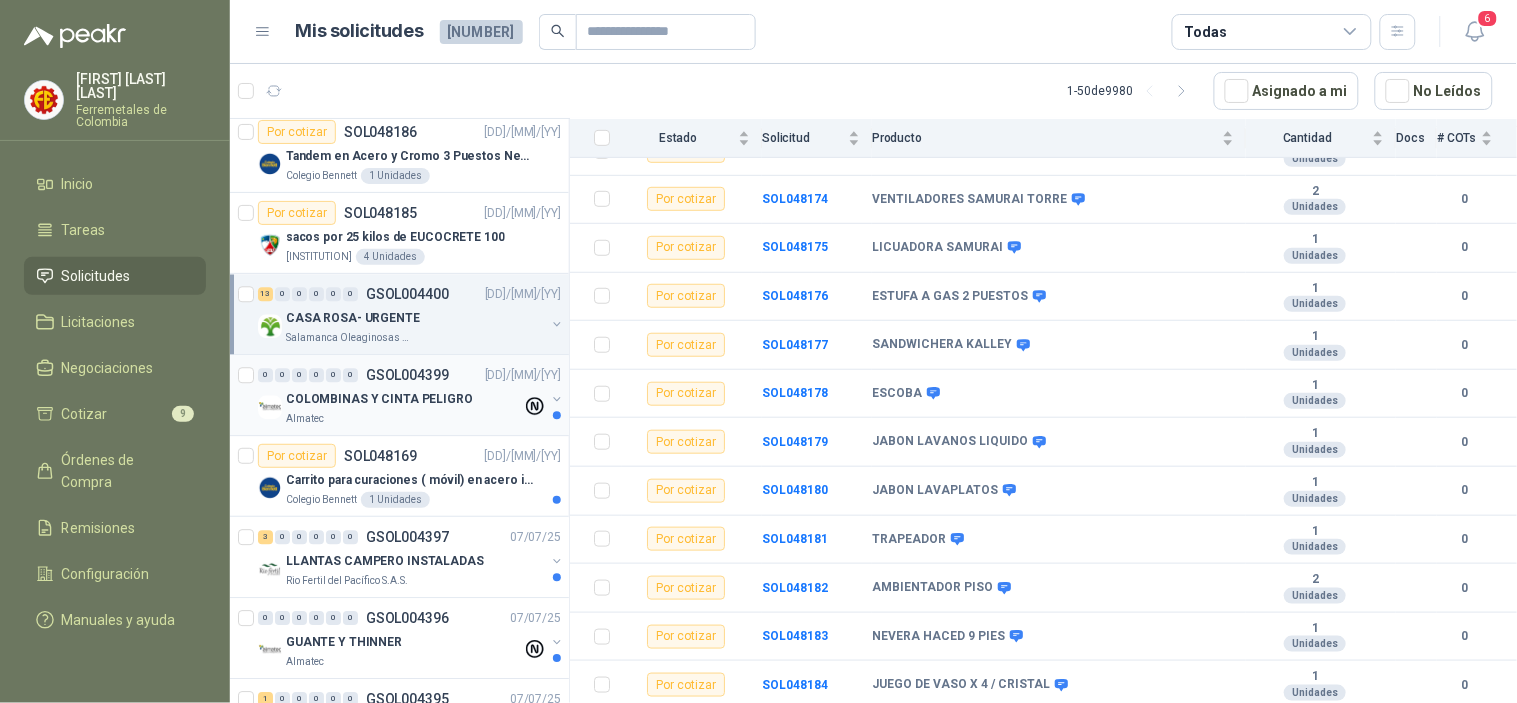 click on "Almatec" at bounding box center (404, 419) 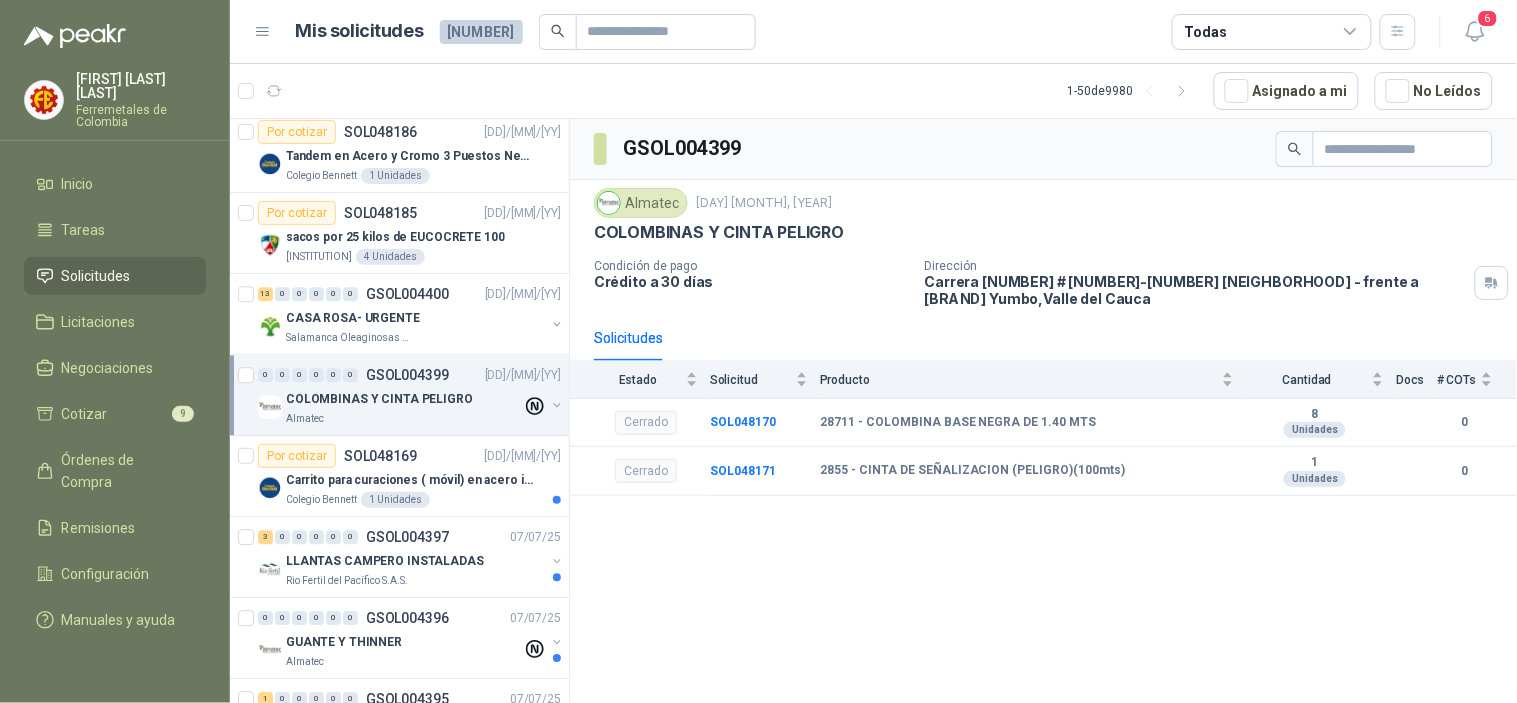 scroll, scrollTop: 1333, scrollLeft: 0, axis: vertical 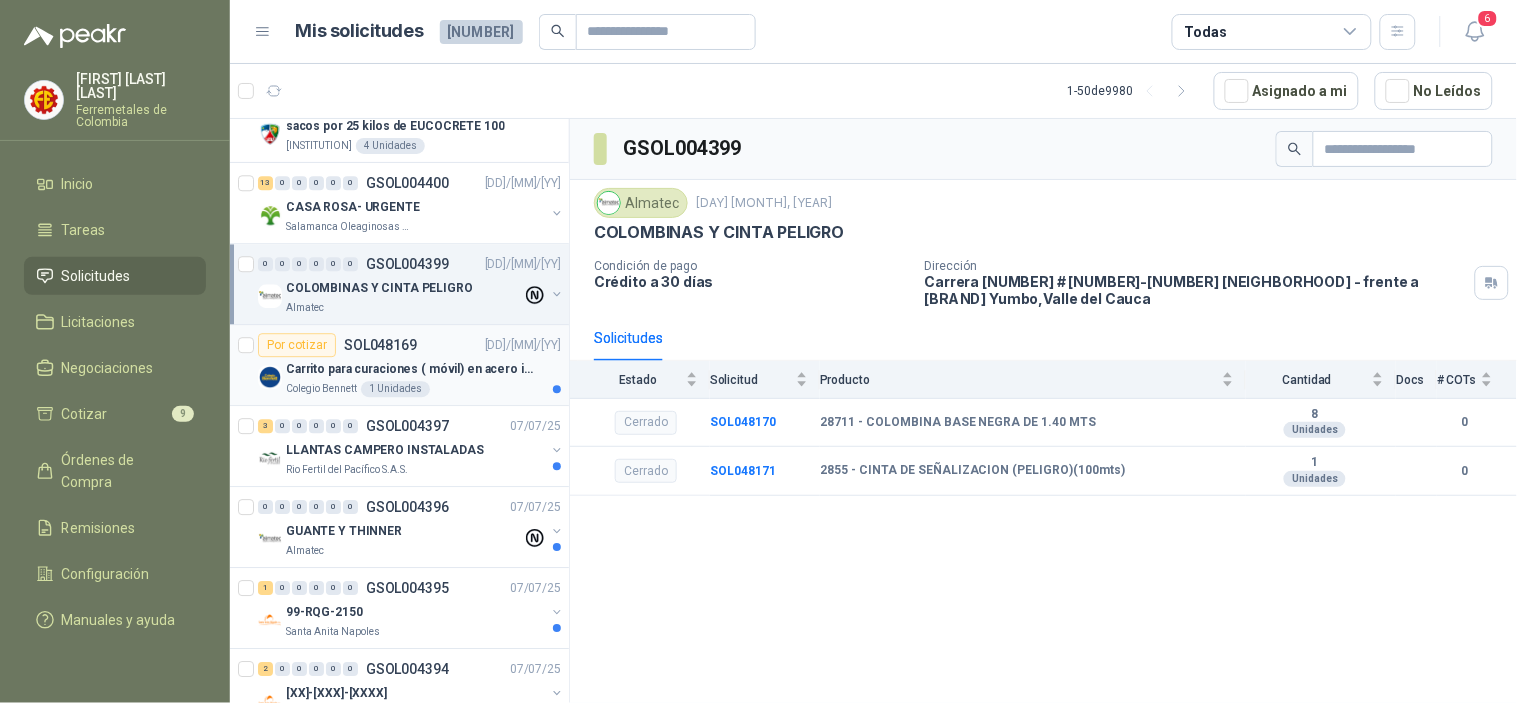 click on "1 Unidades" at bounding box center [395, 389] 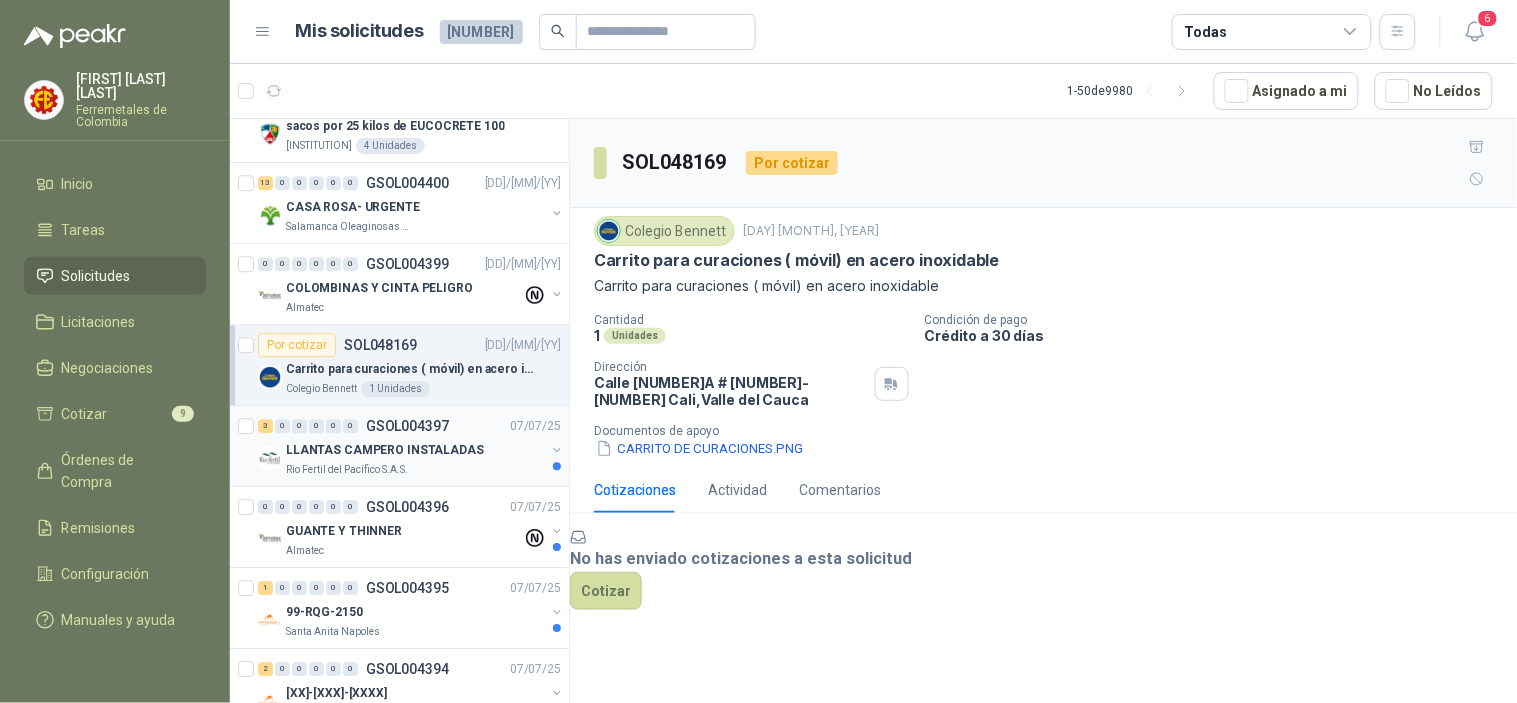 click on "GSOL004397" at bounding box center [407, 426] 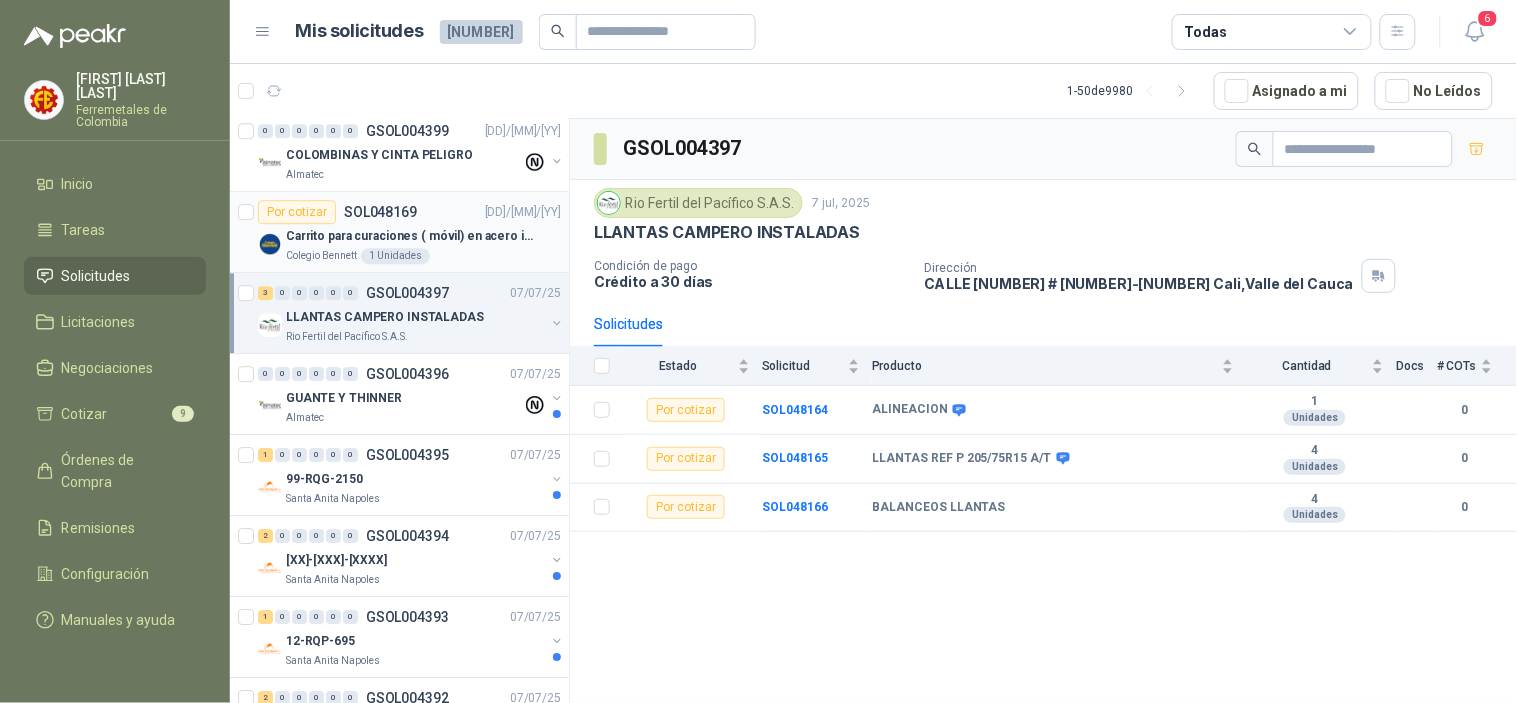 scroll, scrollTop: 1555, scrollLeft: 0, axis: vertical 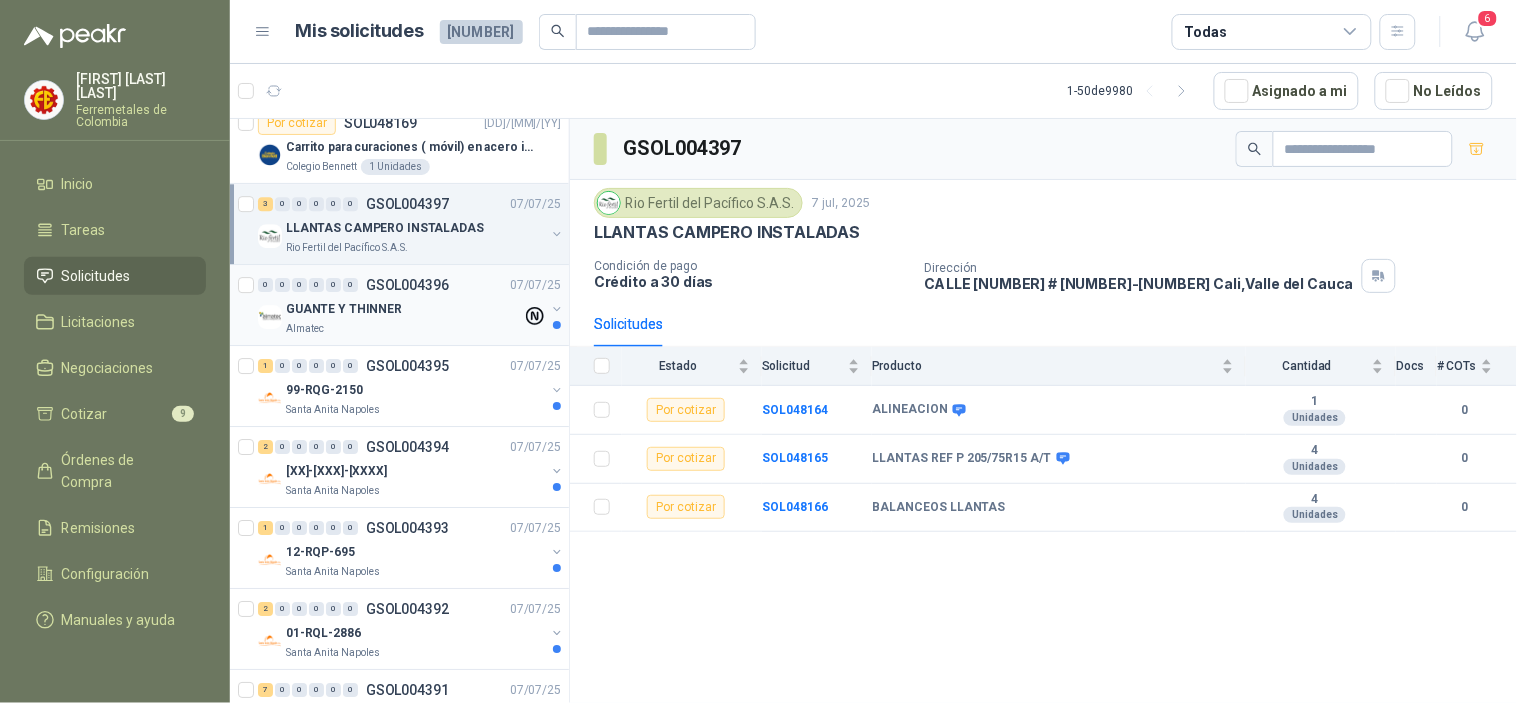 click on "GSOL004396" at bounding box center [407, 285] 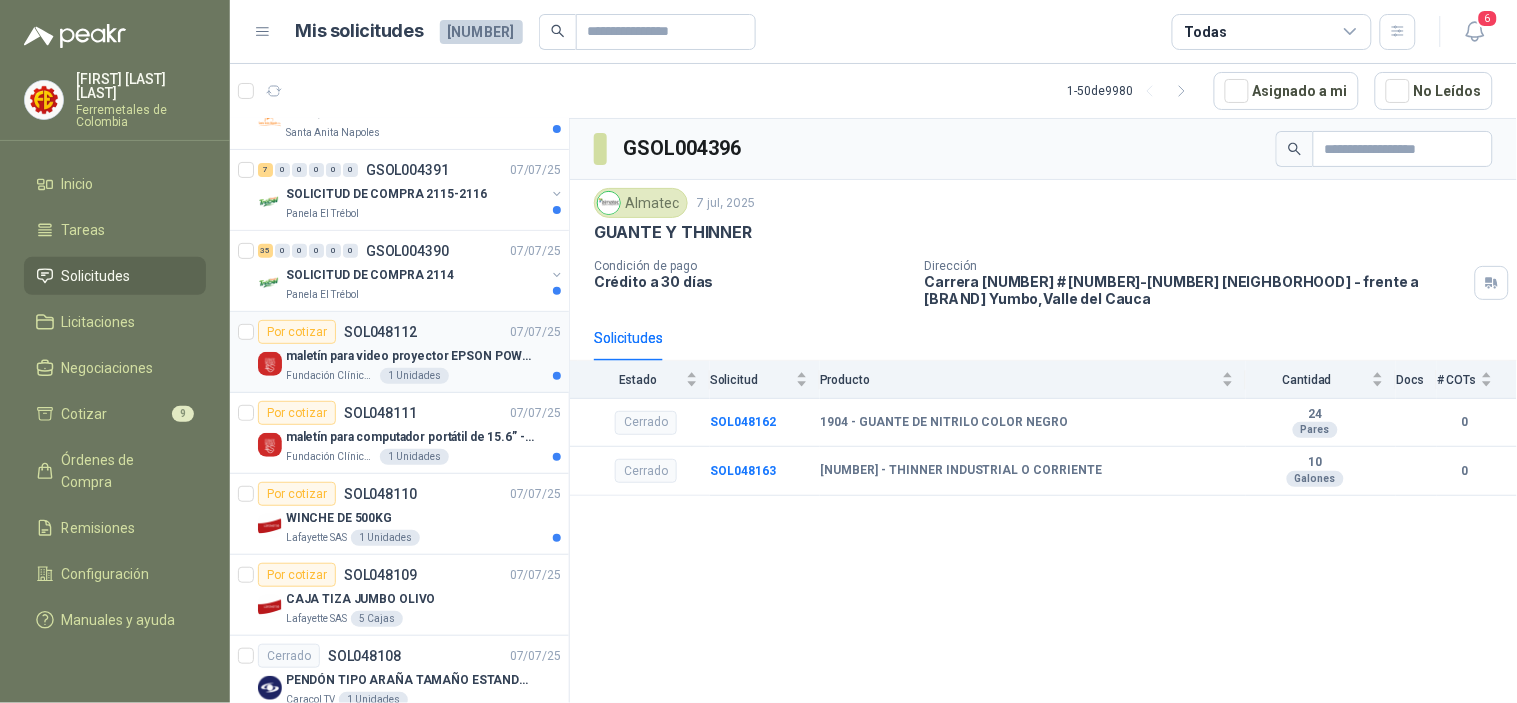 scroll, scrollTop: 2111, scrollLeft: 0, axis: vertical 